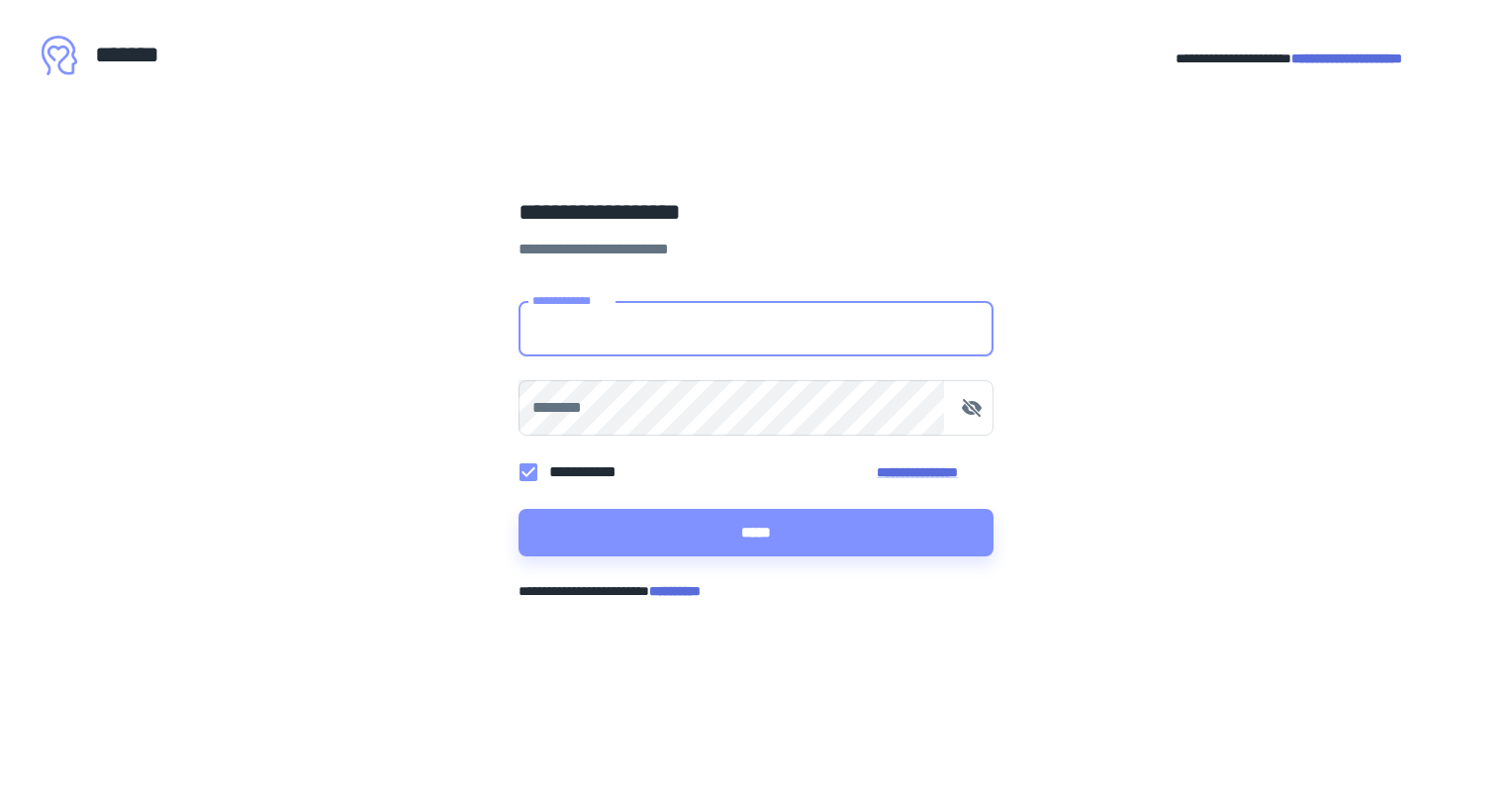 scroll, scrollTop: 0, scrollLeft: 0, axis: both 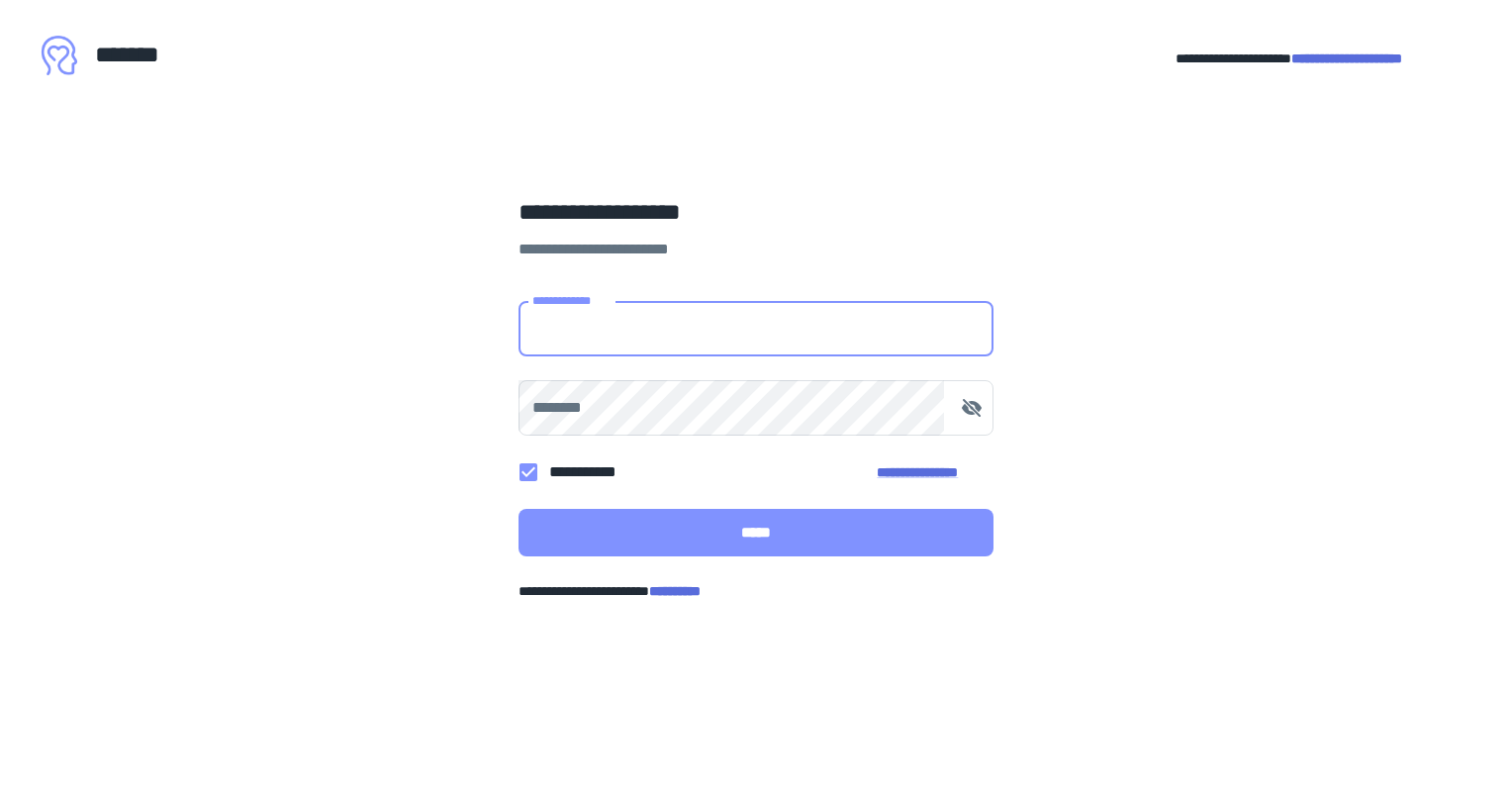 type on "**********" 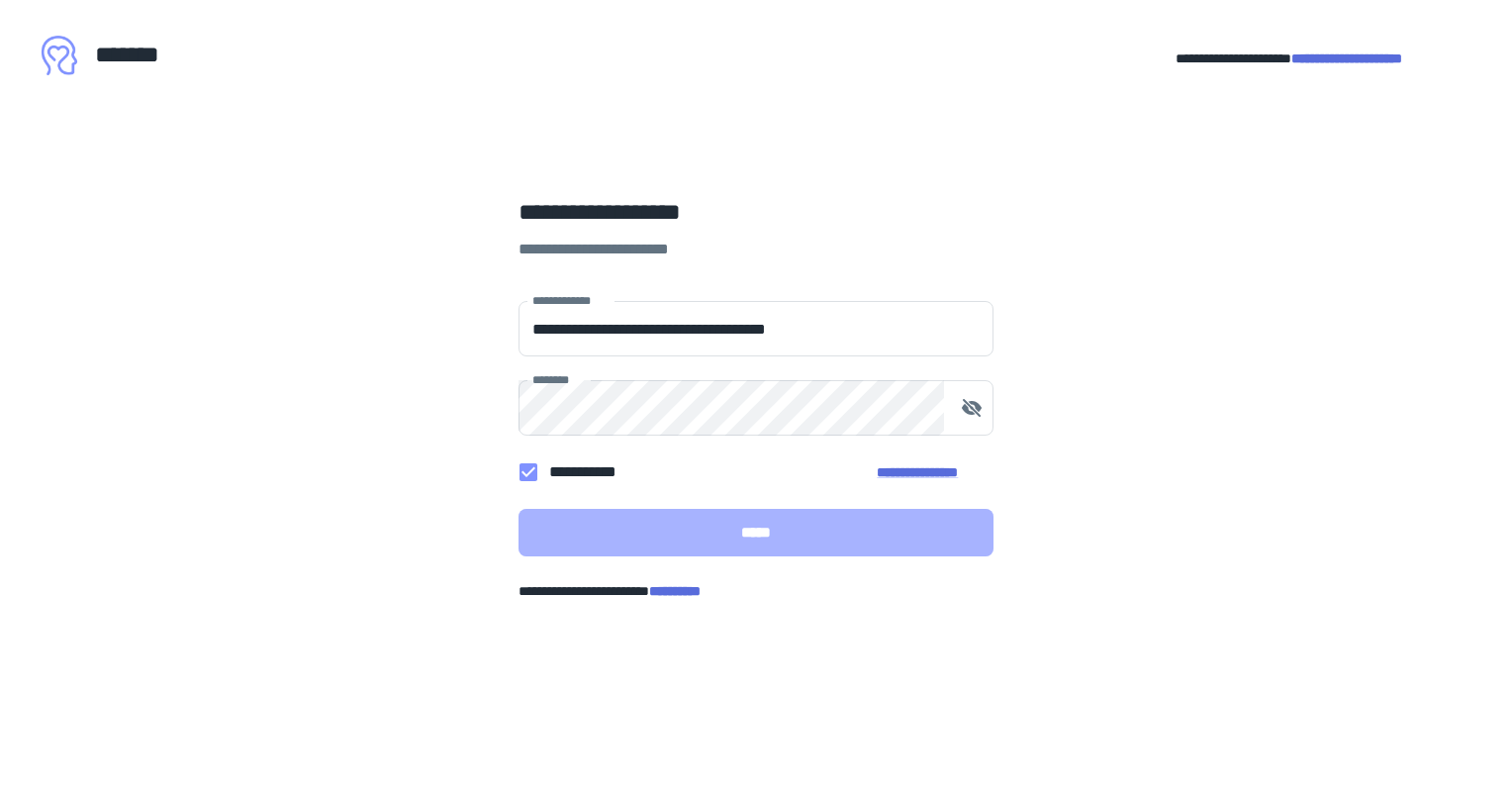 click on "*****" at bounding box center [756, 533] 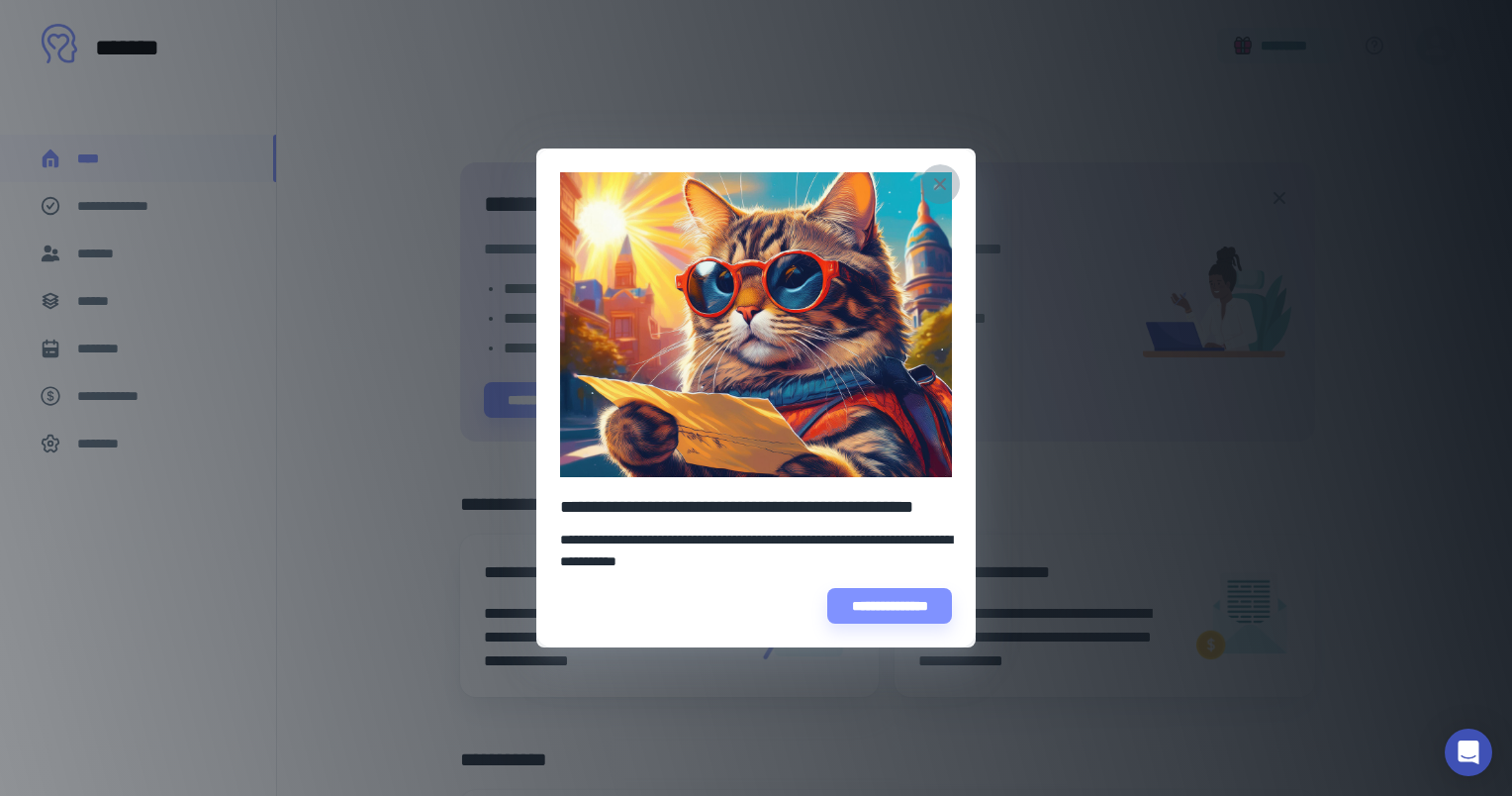 click 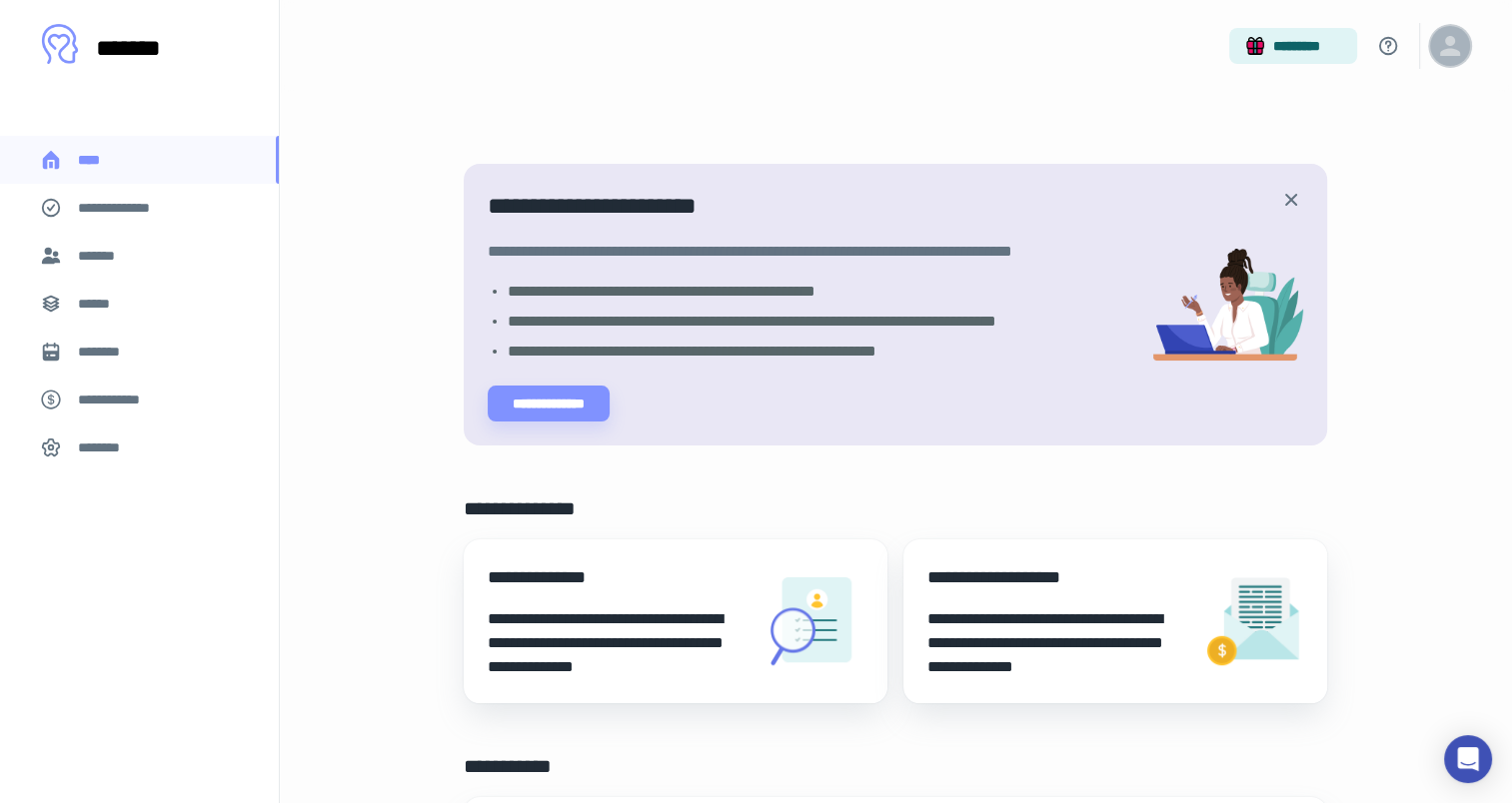 click at bounding box center (1450, 46) 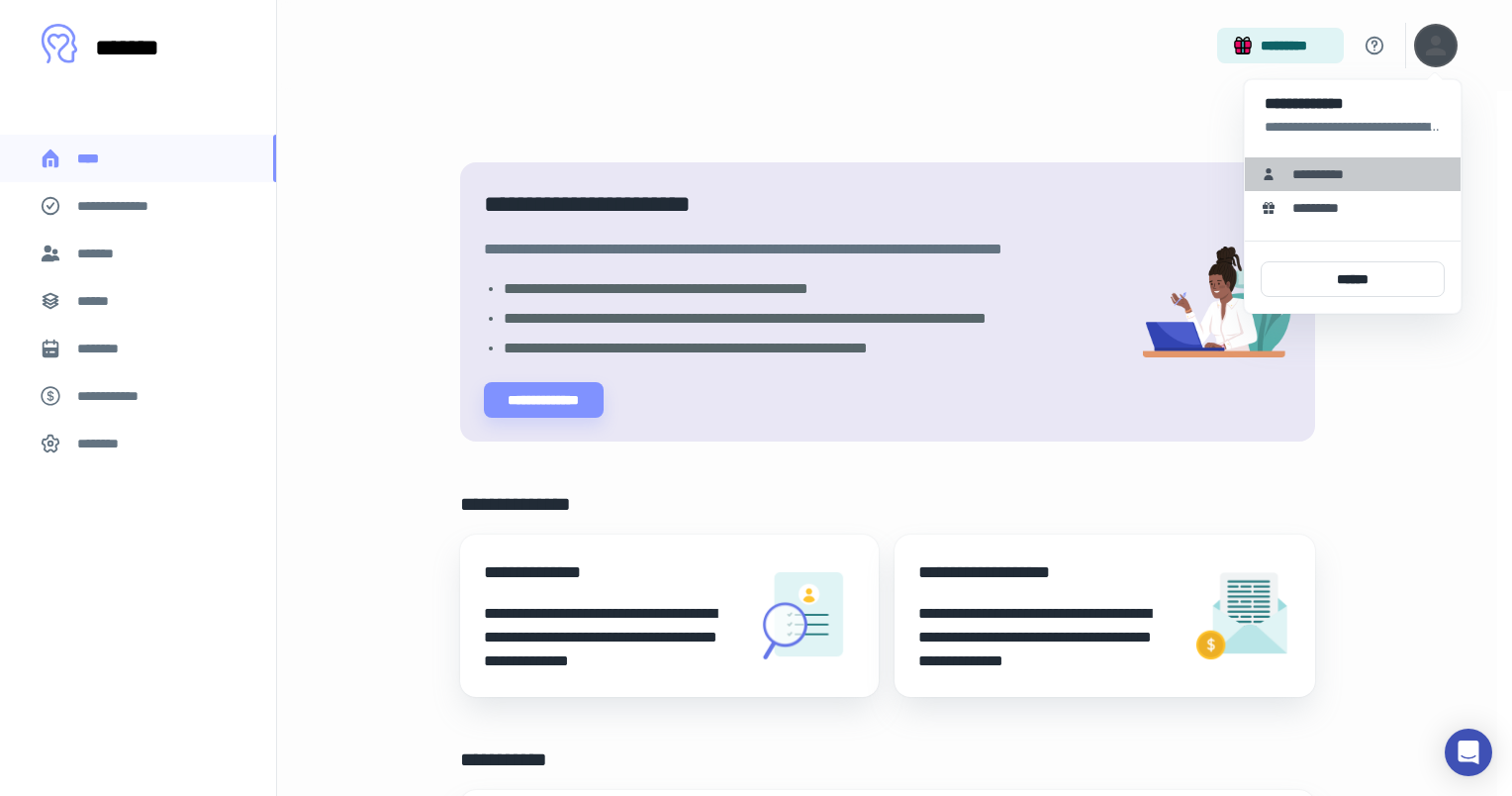 click on "**********" at bounding box center (1325, 174) 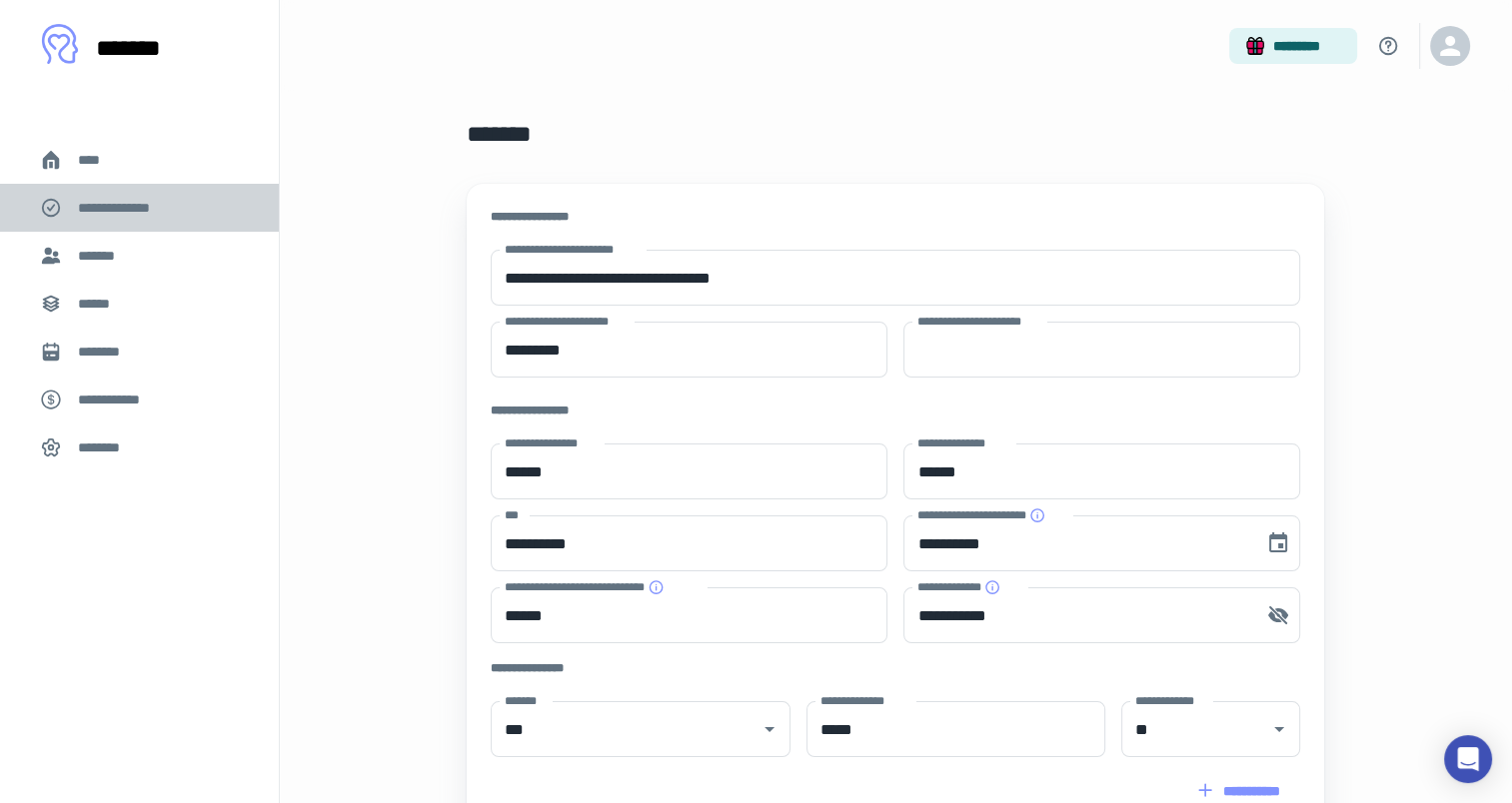 click on "**********" at bounding box center (127, 208) 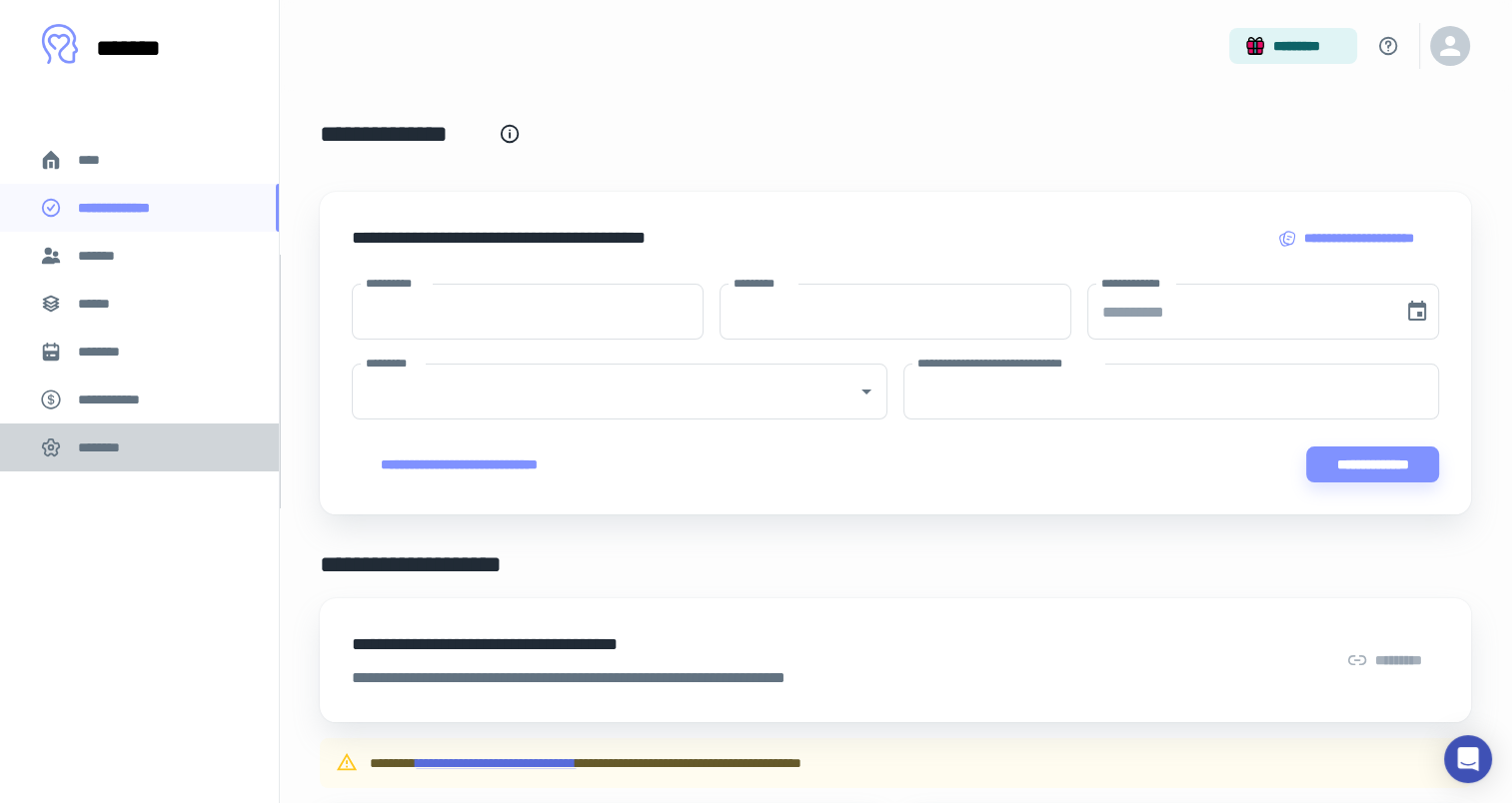 click on "********" at bounding box center (105, 447) 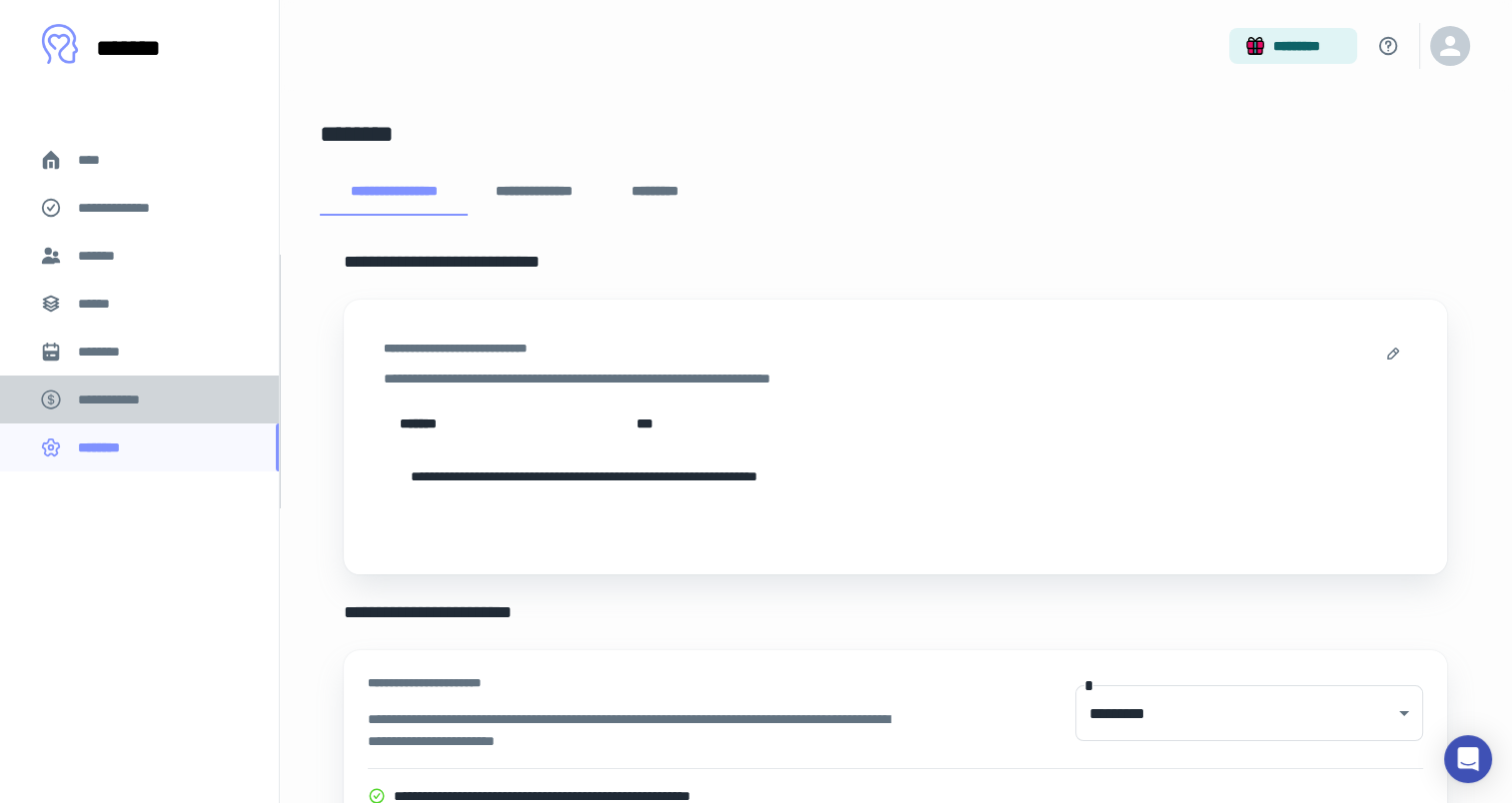 click on "**********" at bounding box center (119, 400) 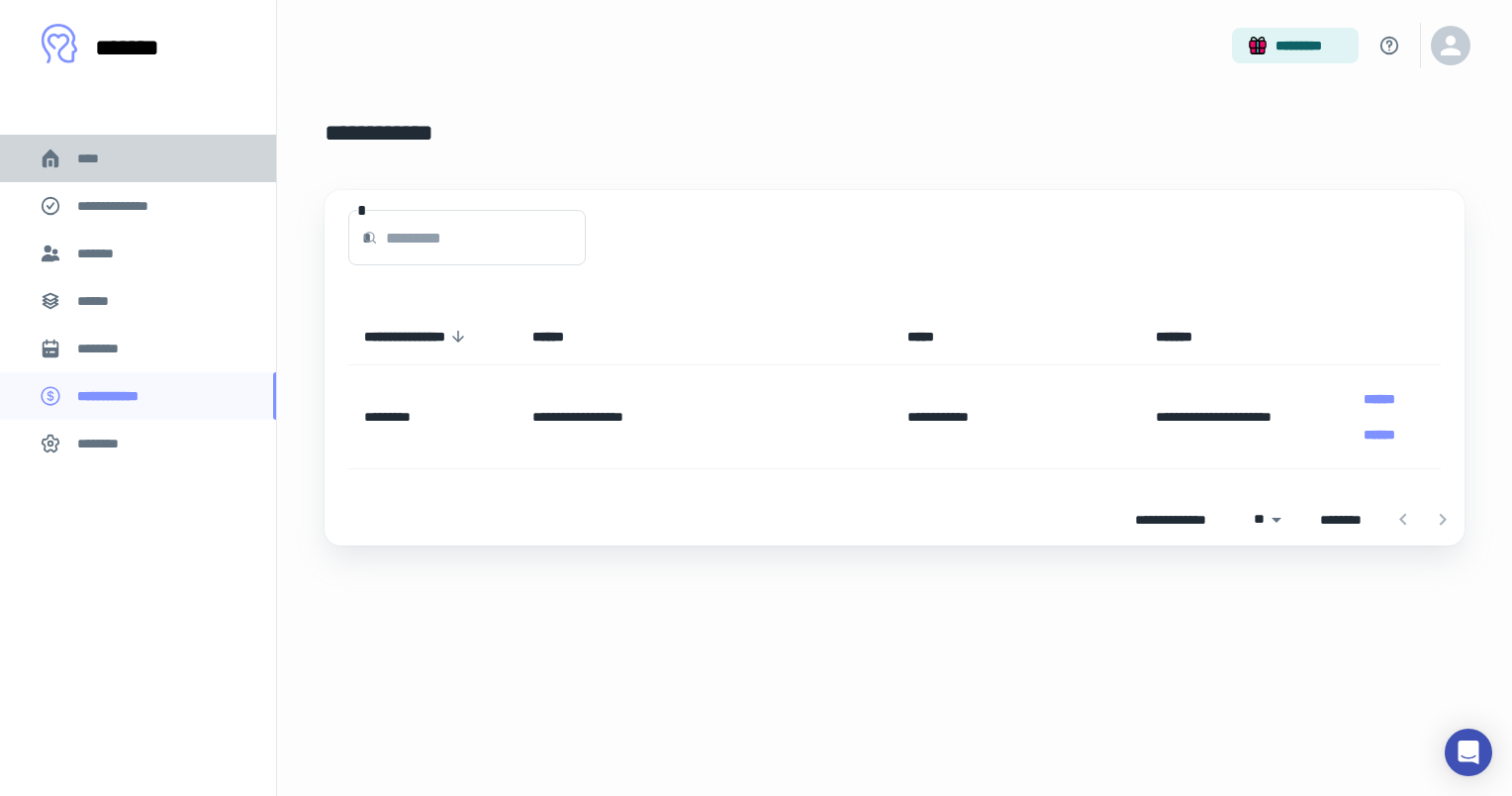 click on "****" at bounding box center [96, 158] 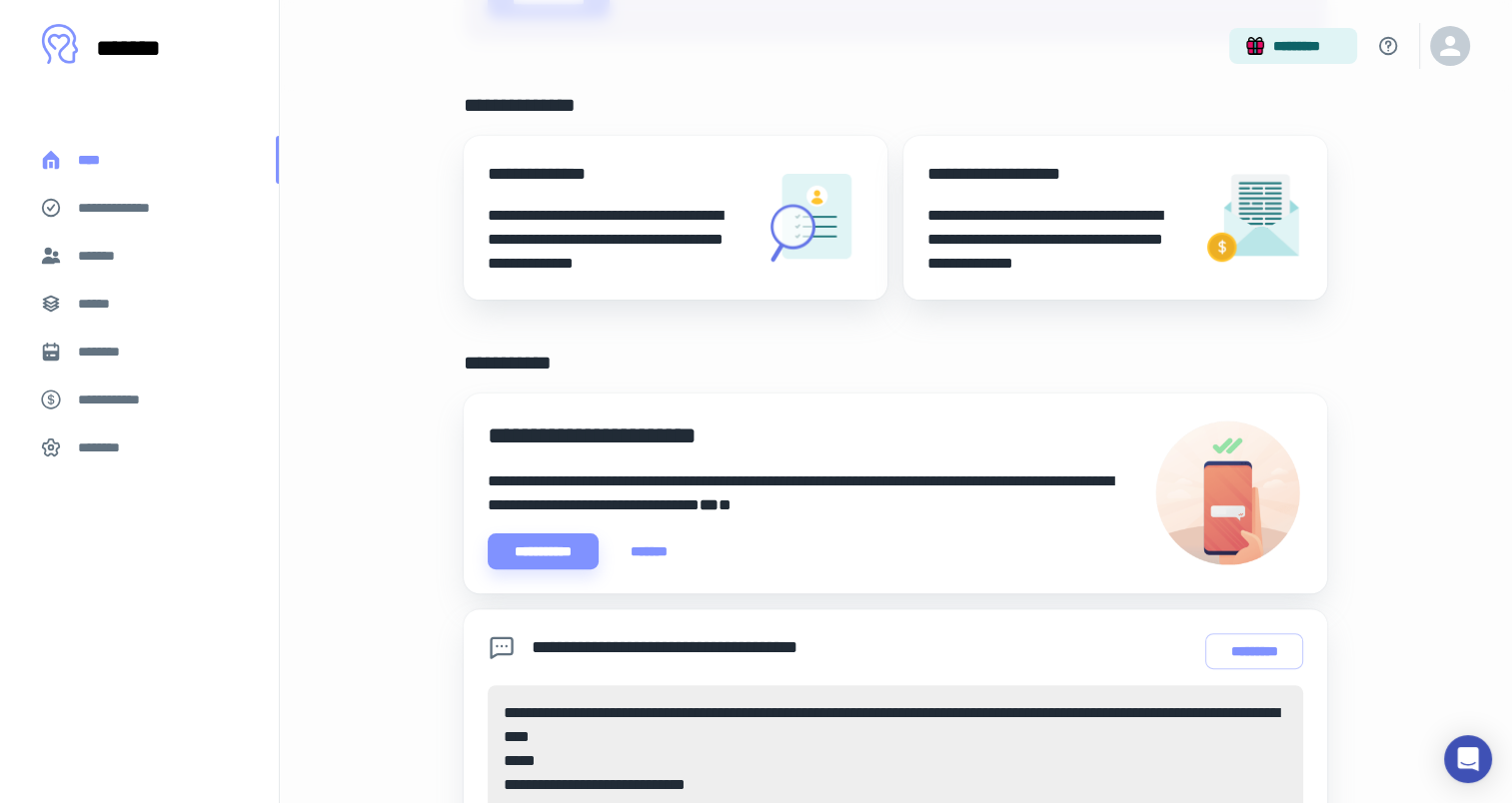 scroll, scrollTop: 0, scrollLeft: 0, axis: both 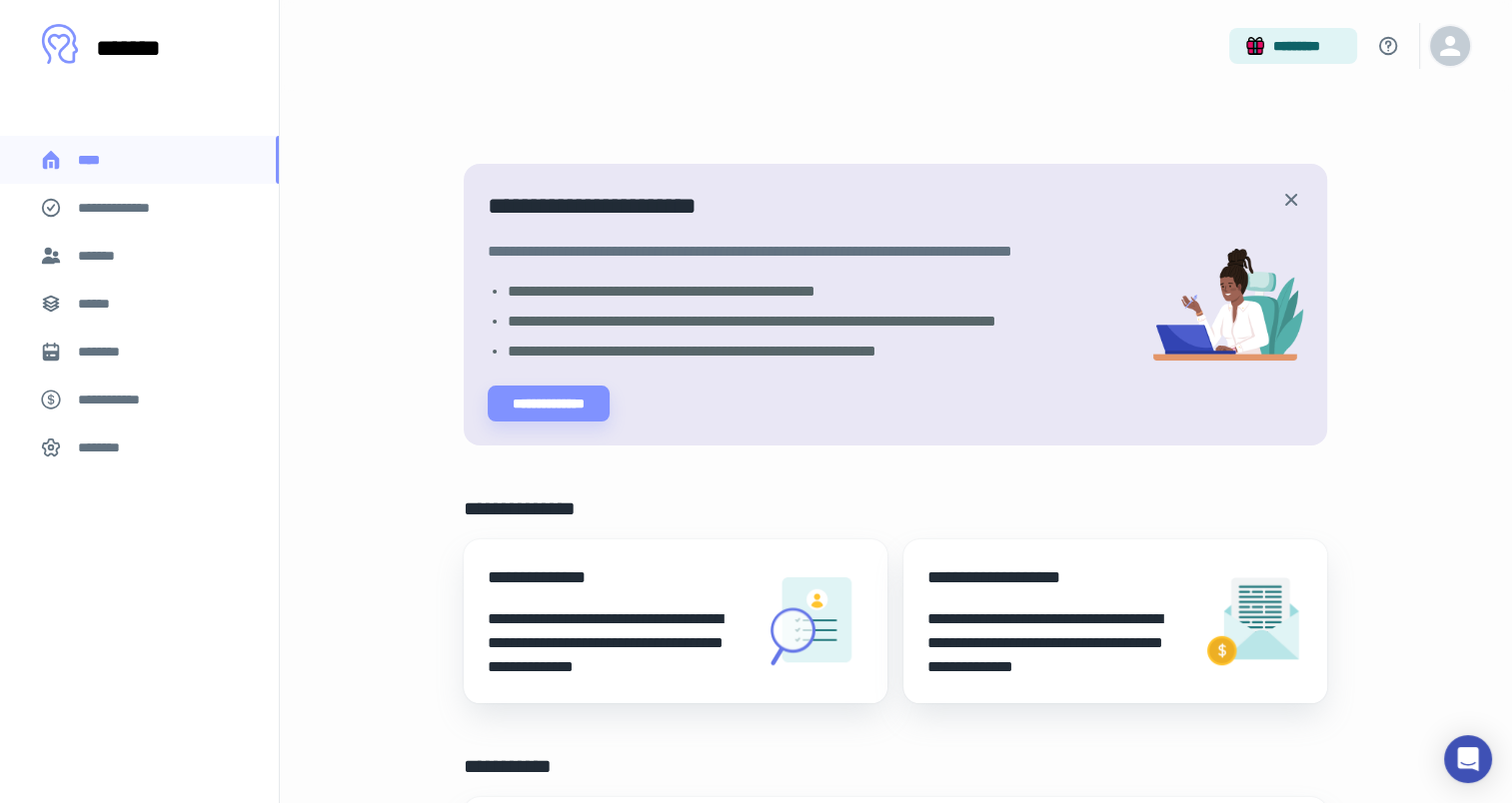 click 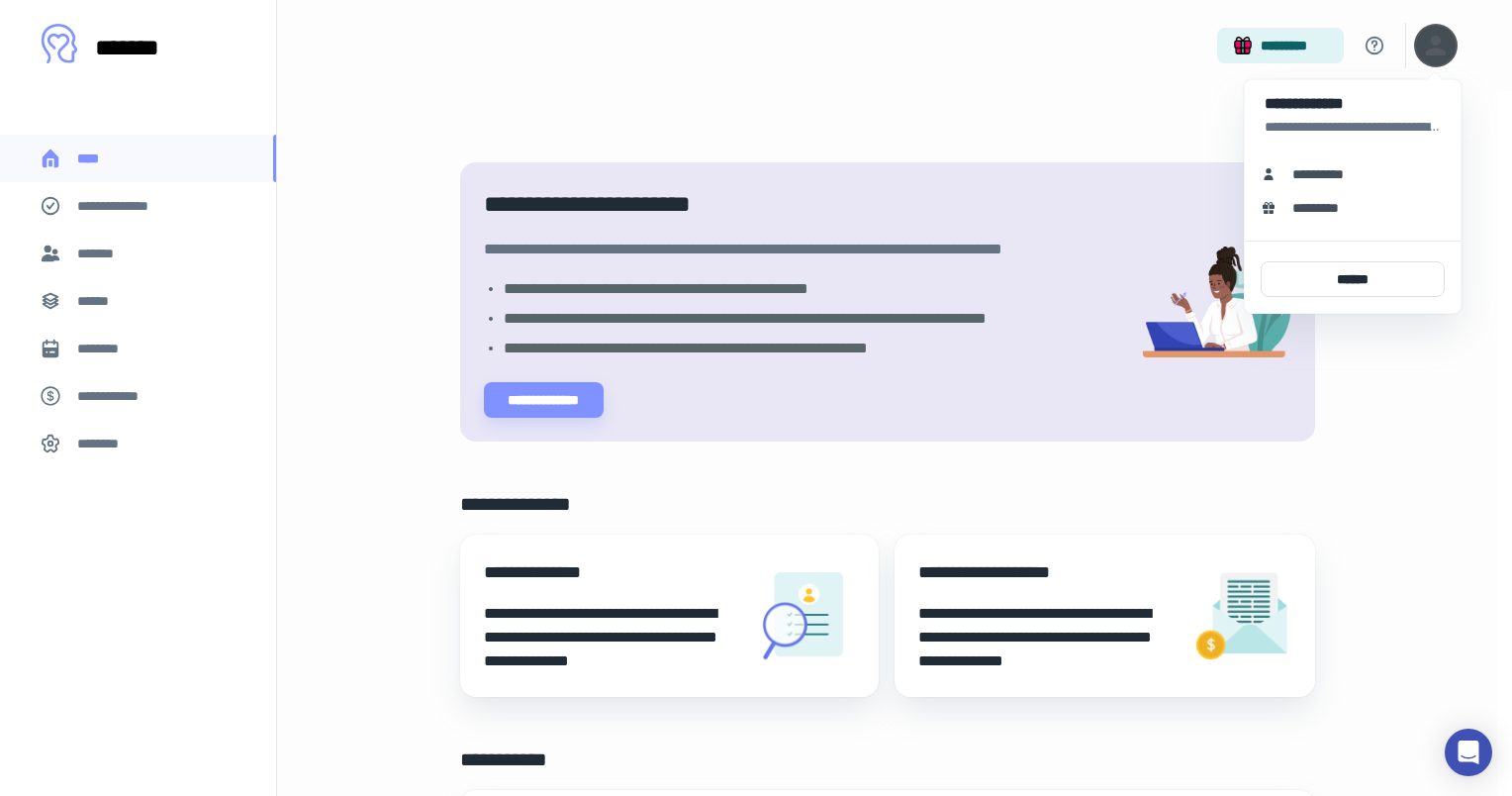 click on "**********" at bounding box center (1325, 174) 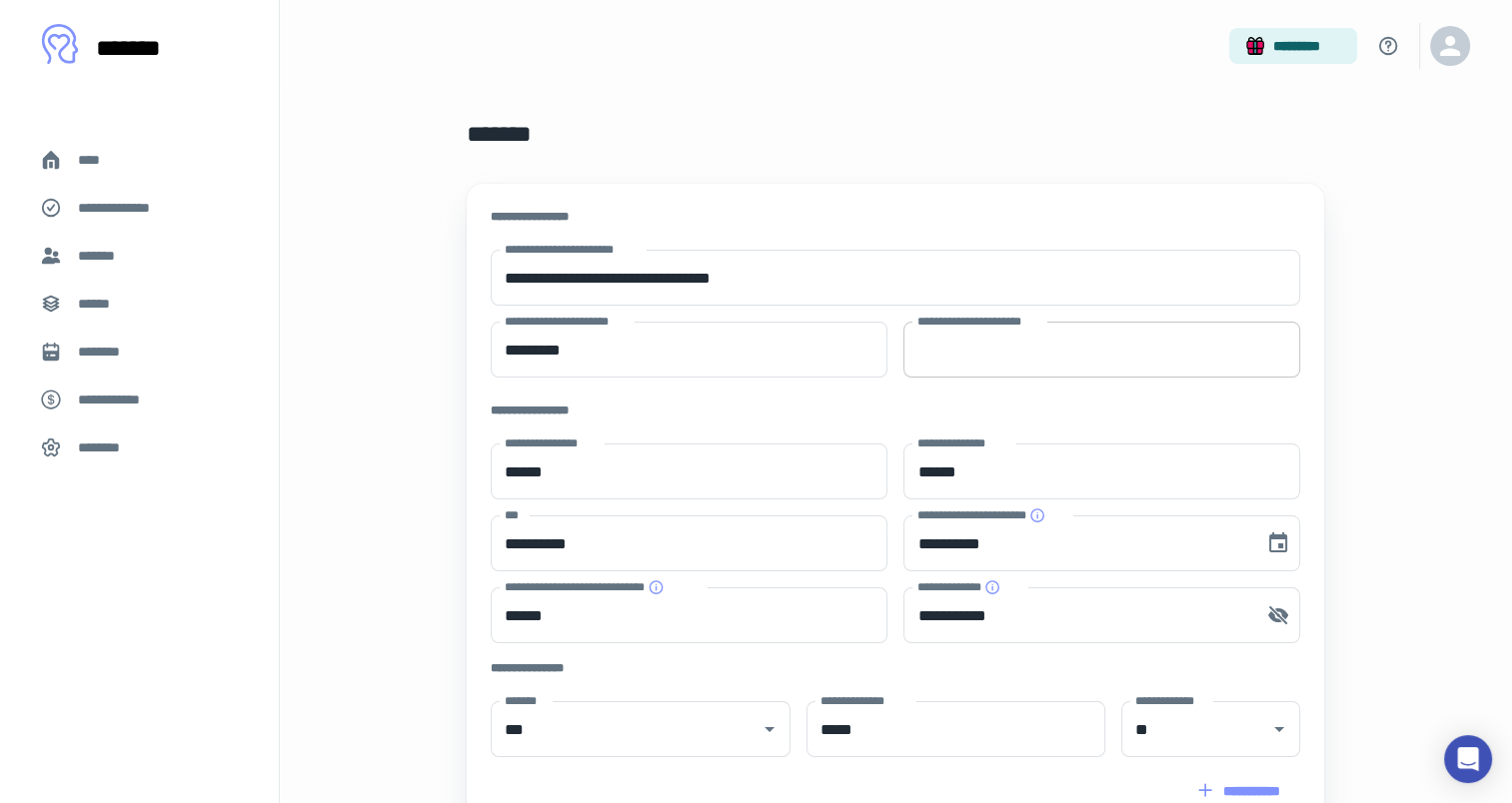 click on "**********" at bounding box center [1101, 350] 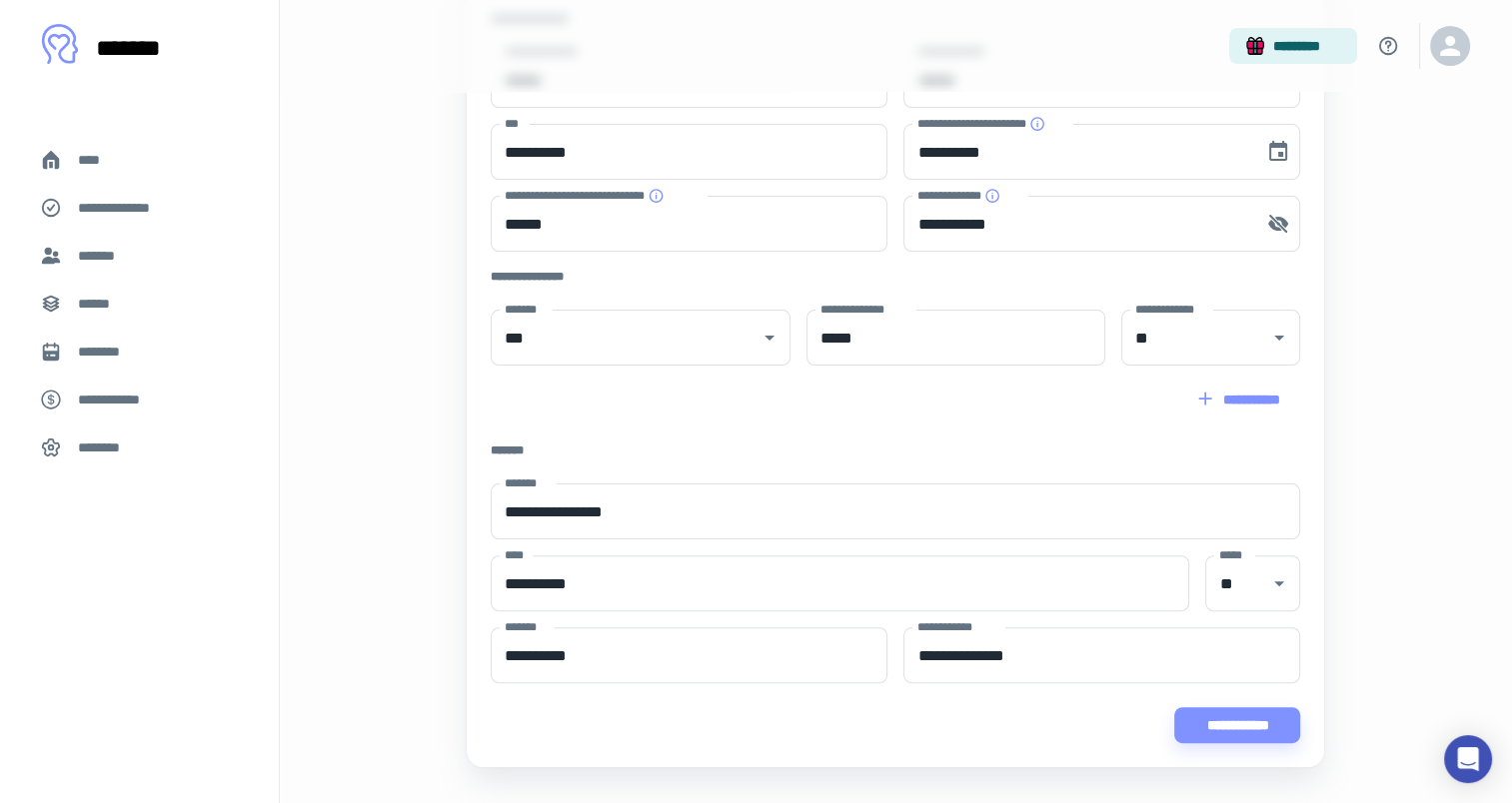 scroll, scrollTop: 435, scrollLeft: 0, axis: vertical 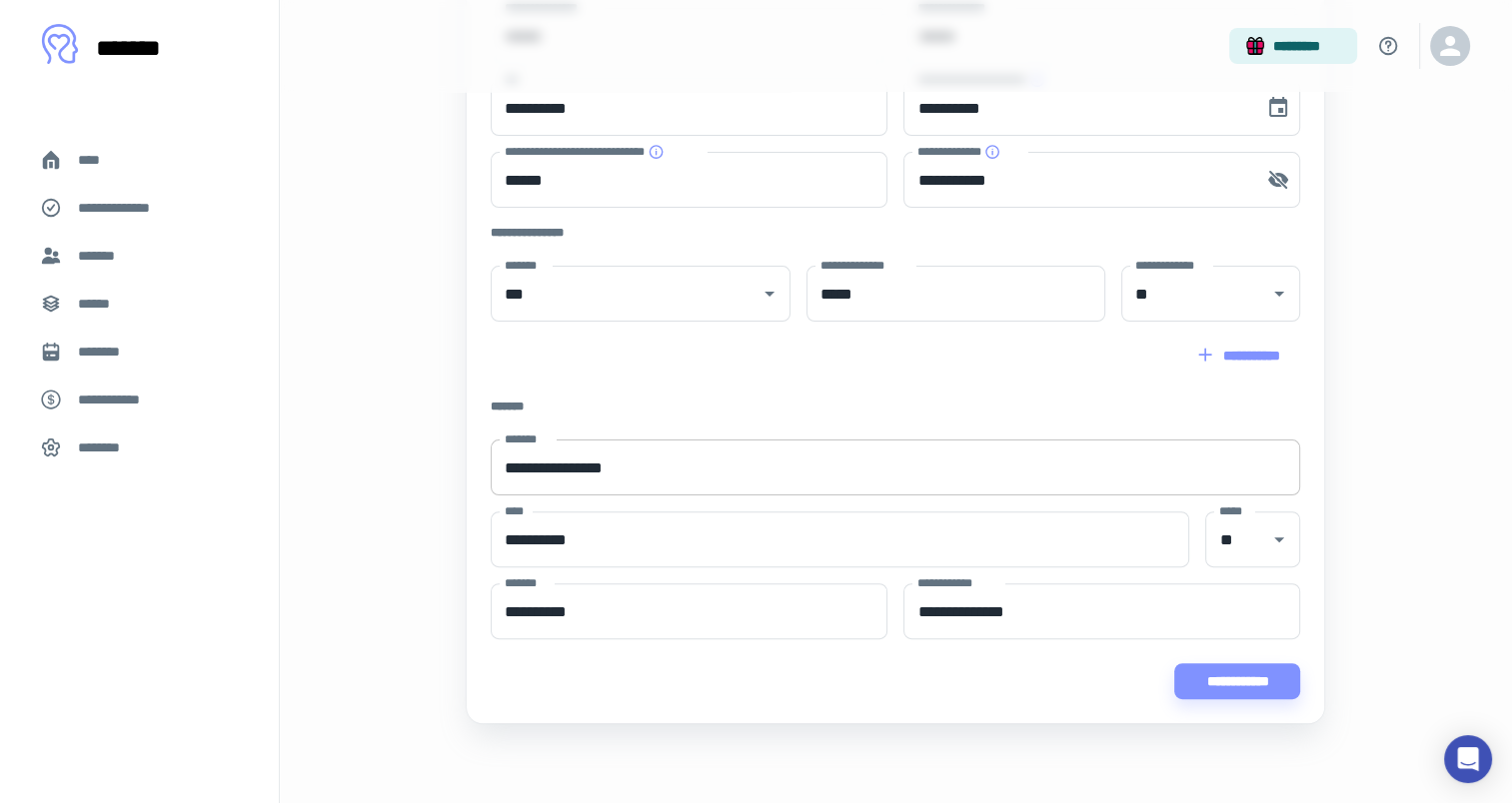 type on "**********" 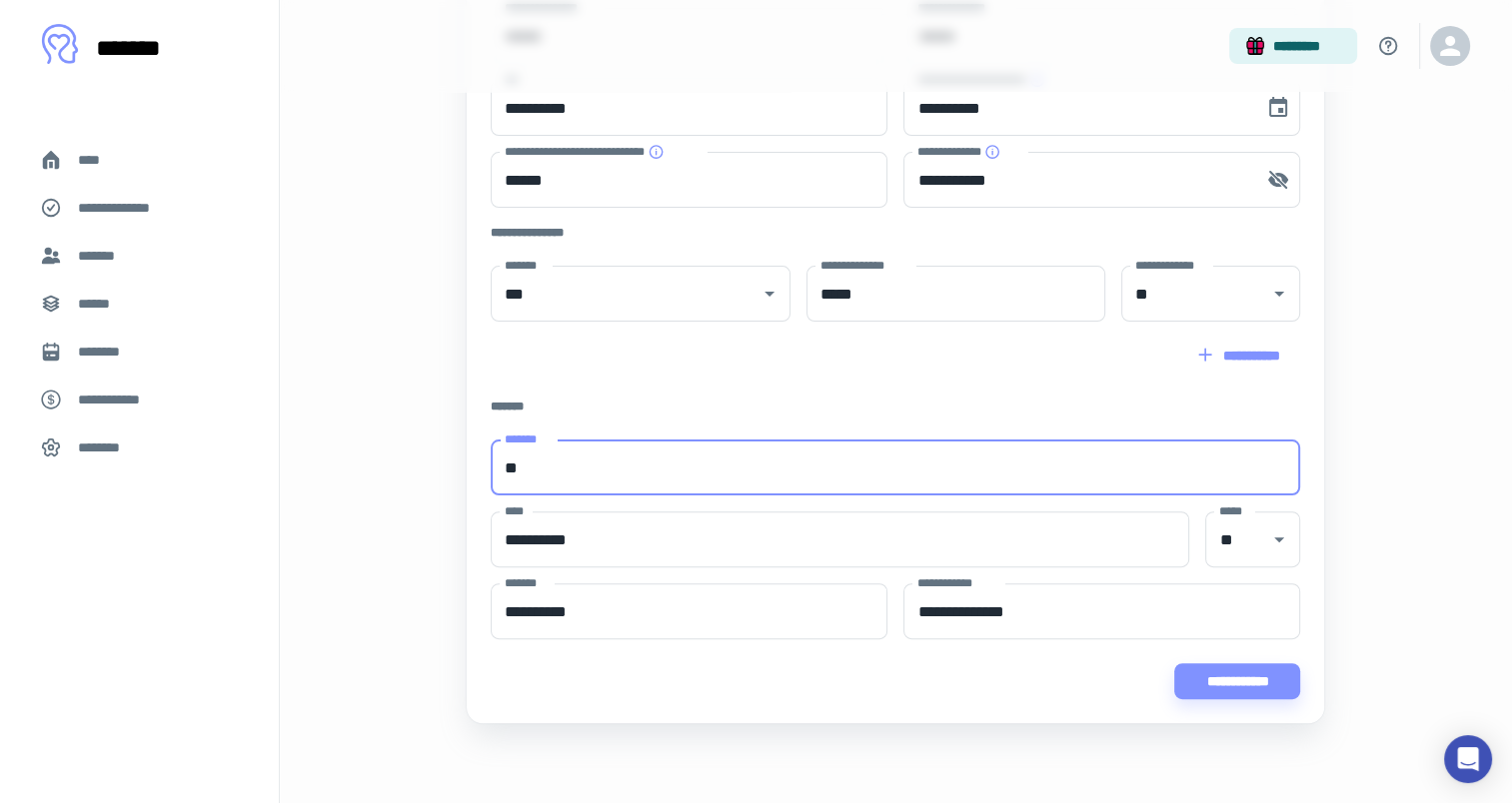 type on "*" 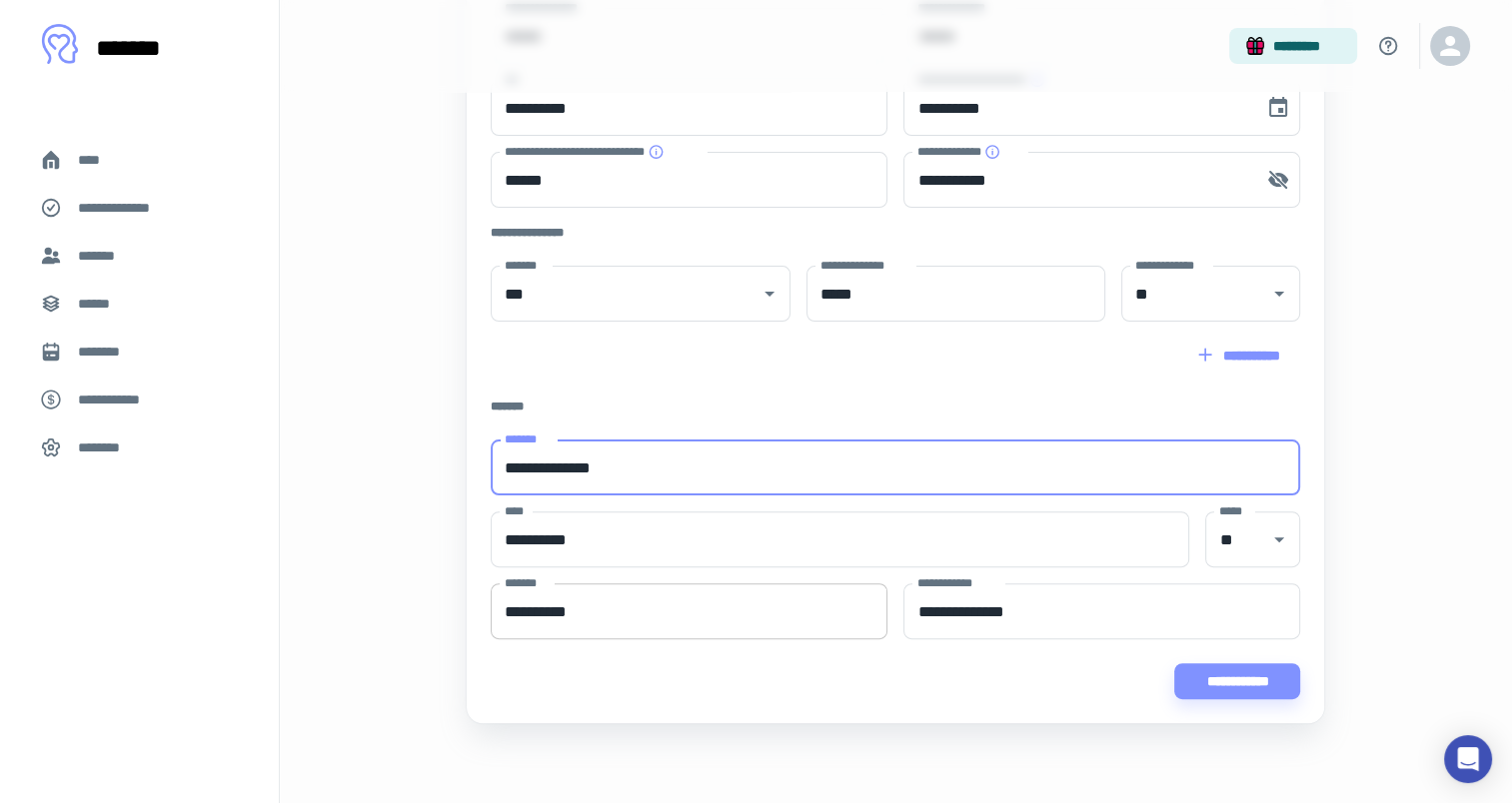 click on "**********" at bounding box center (689, 611) 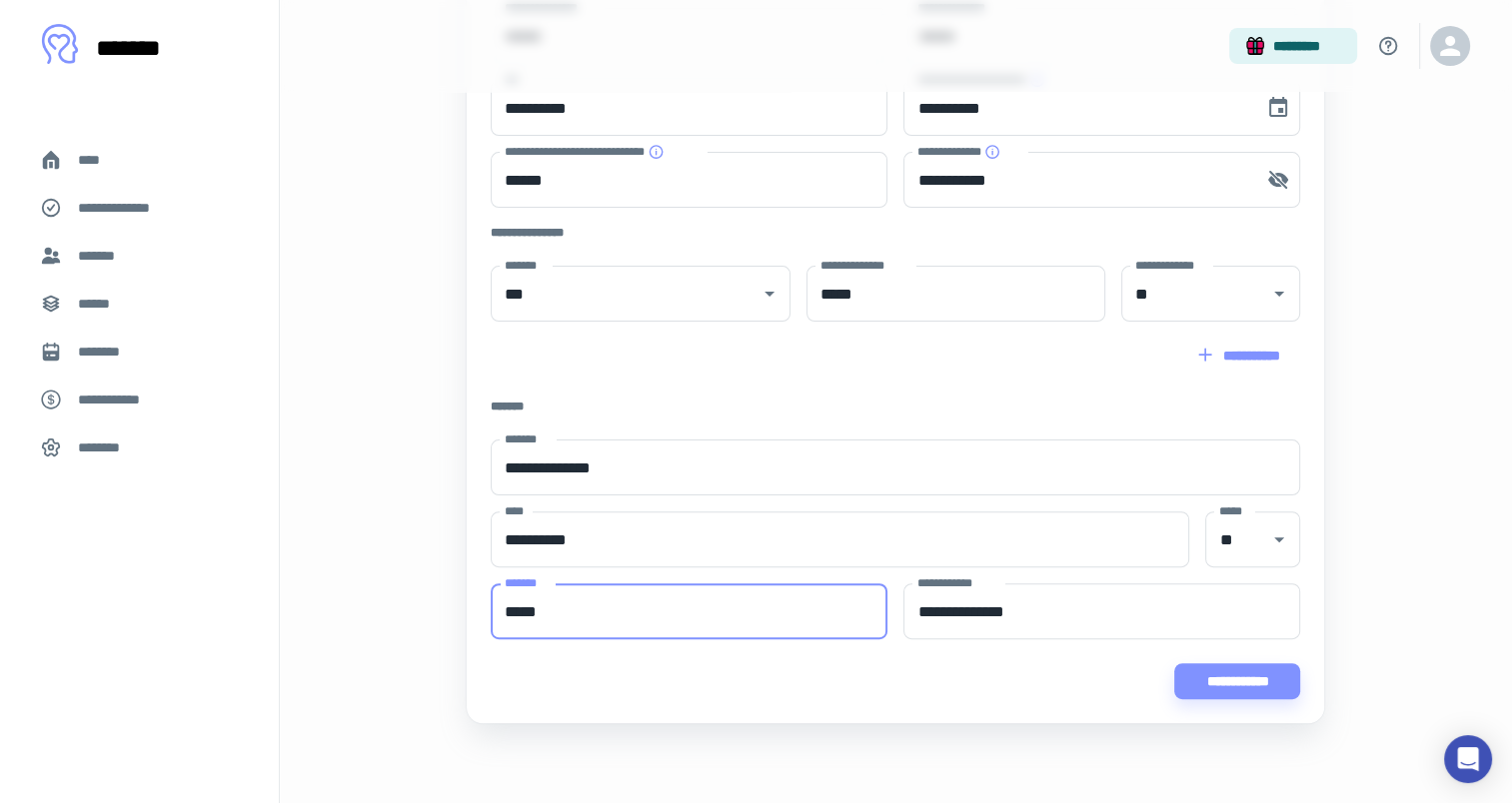 type on "*****" 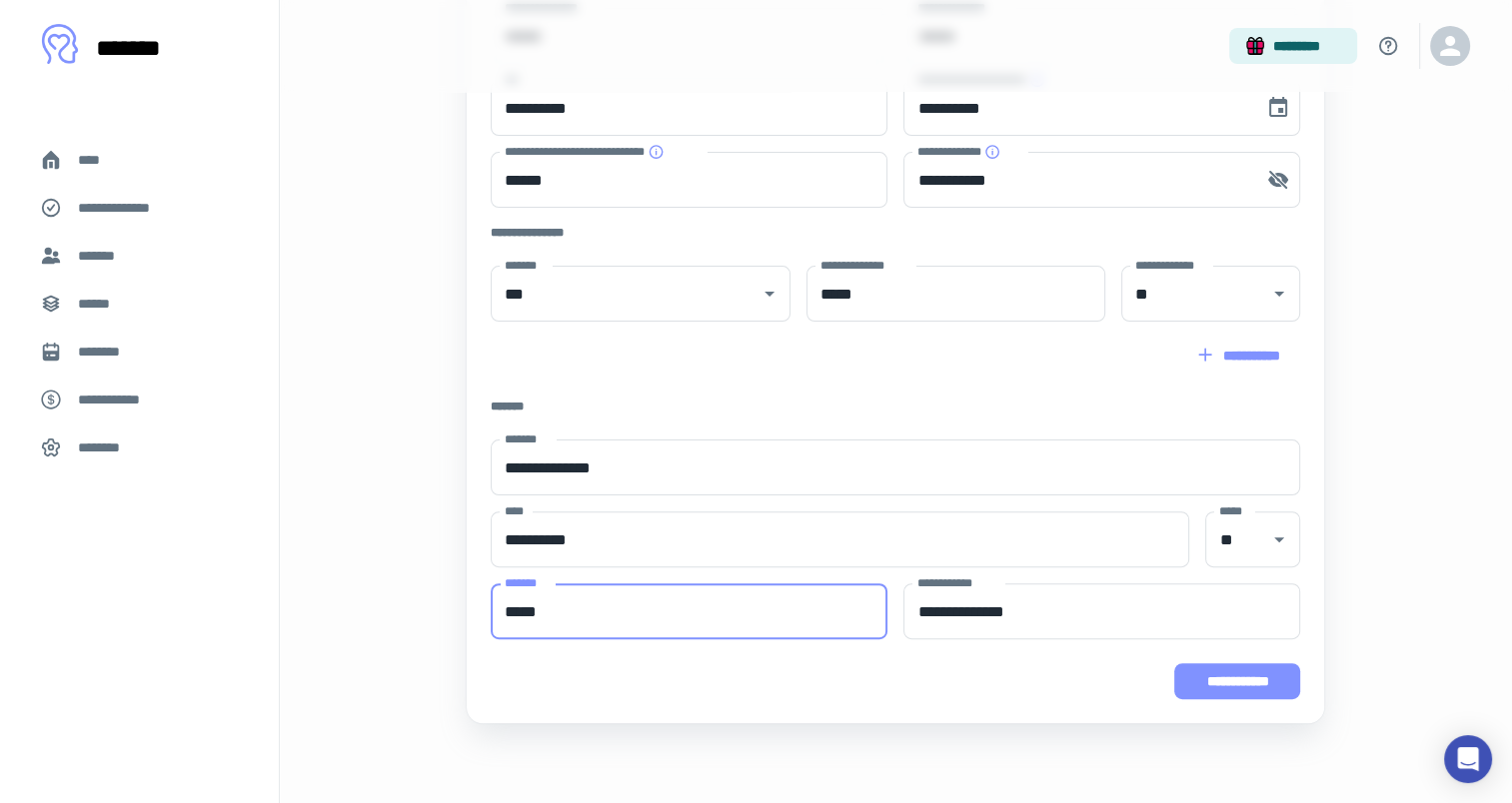 click on "**********" at bounding box center (1237, 681) 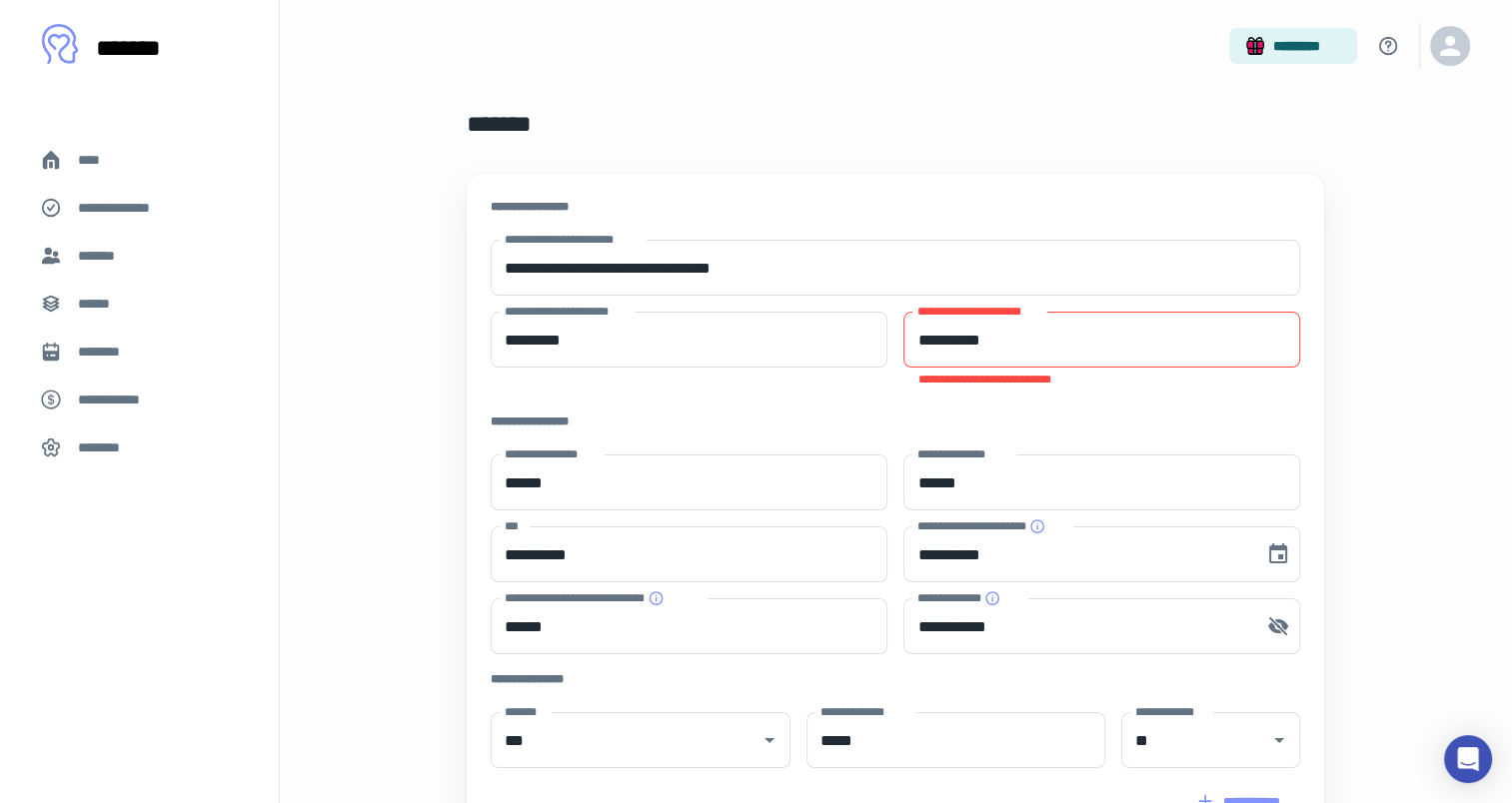 scroll, scrollTop: 0, scrollLeft: 0, axis: both 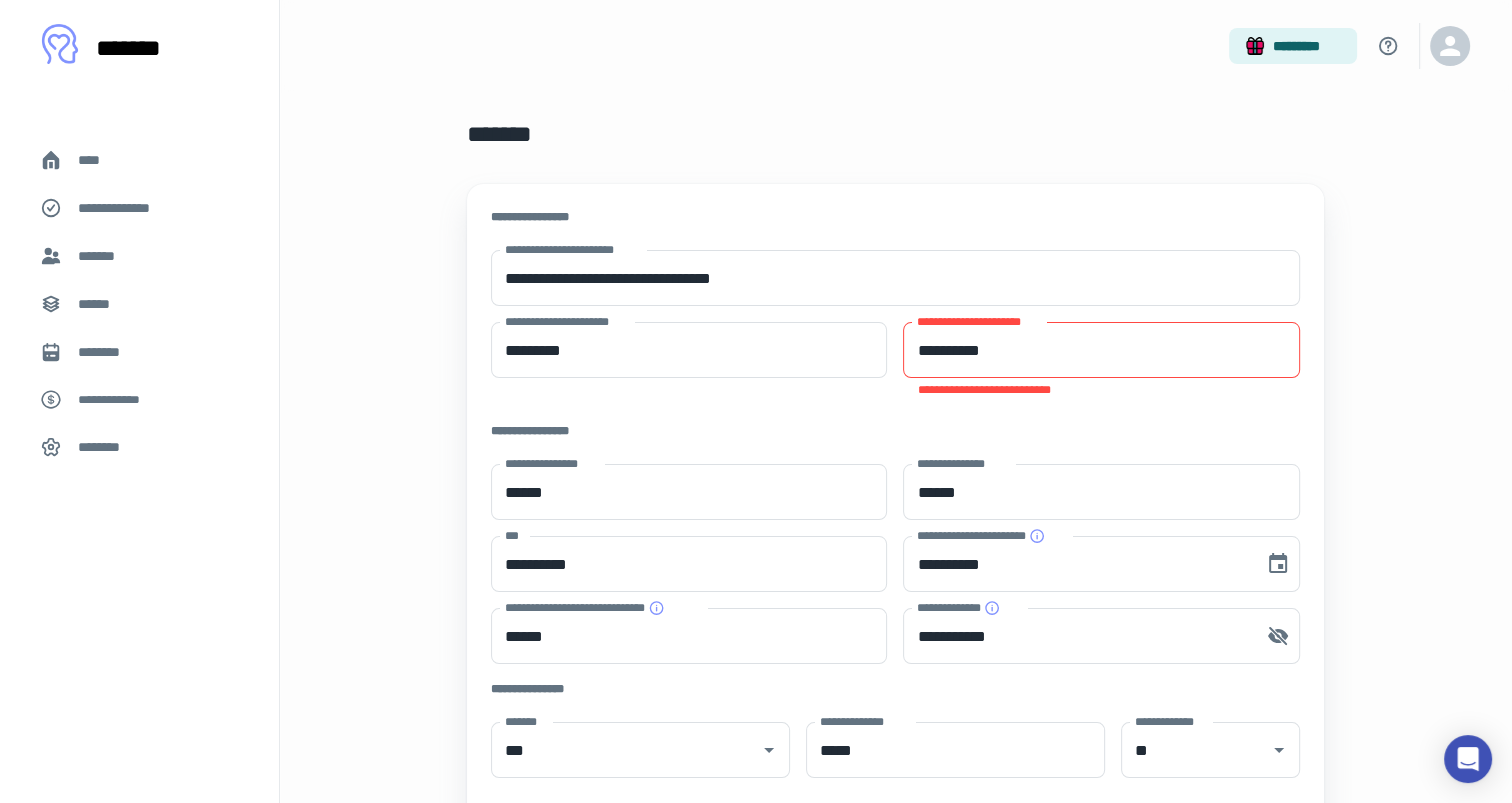 click on "**********" at bounding box center [1101, 350] 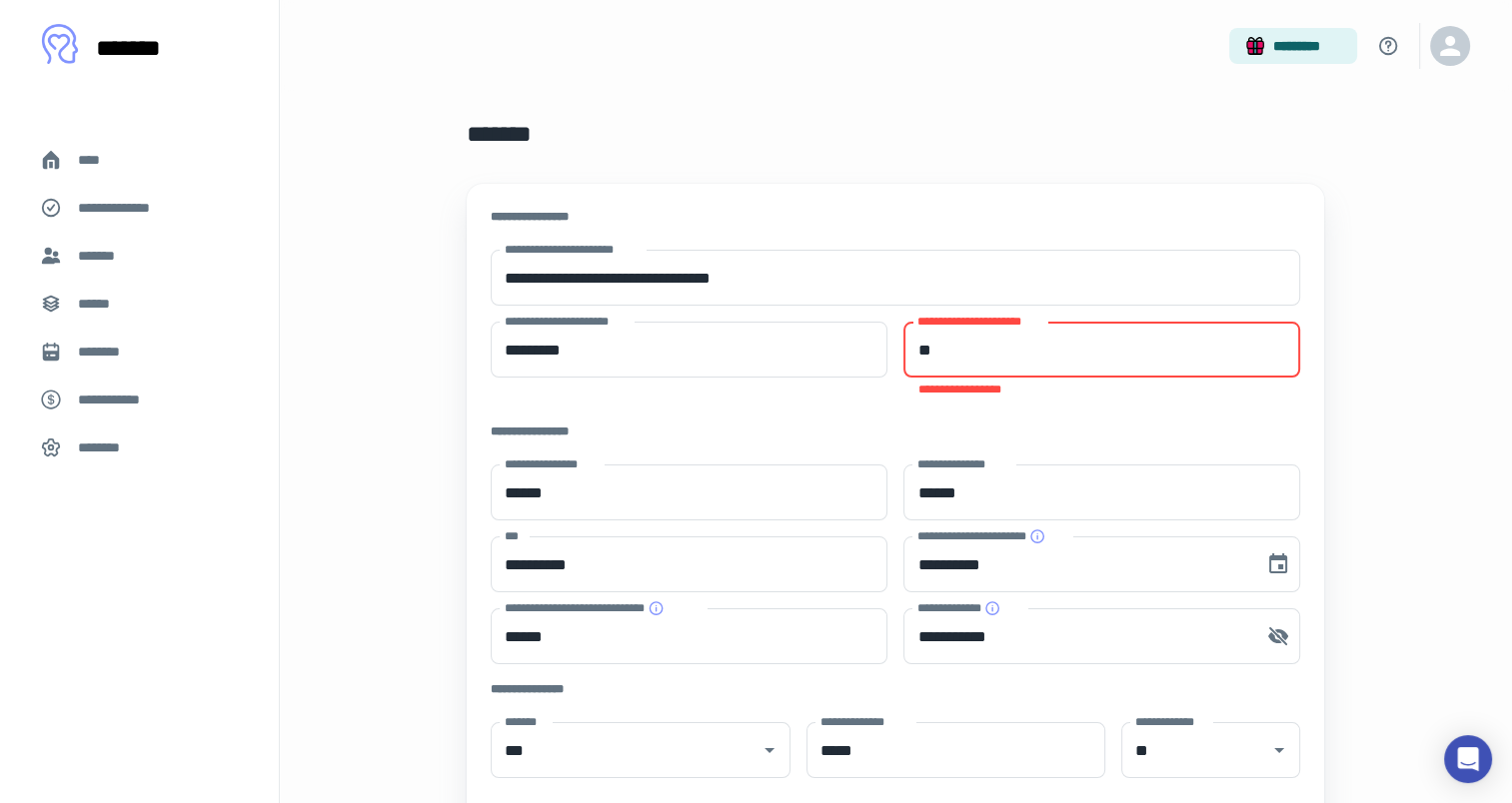 type on "*" 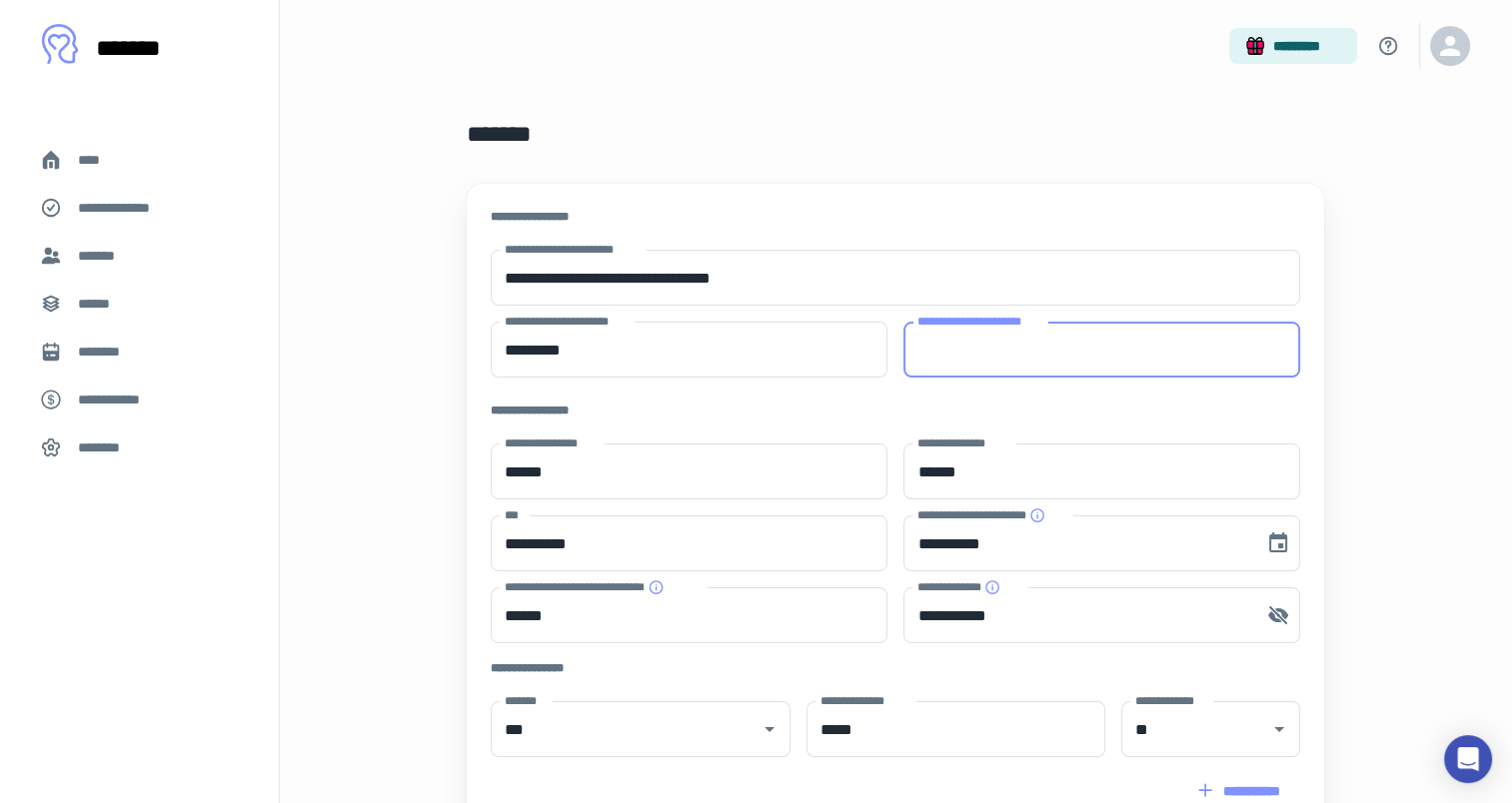 type 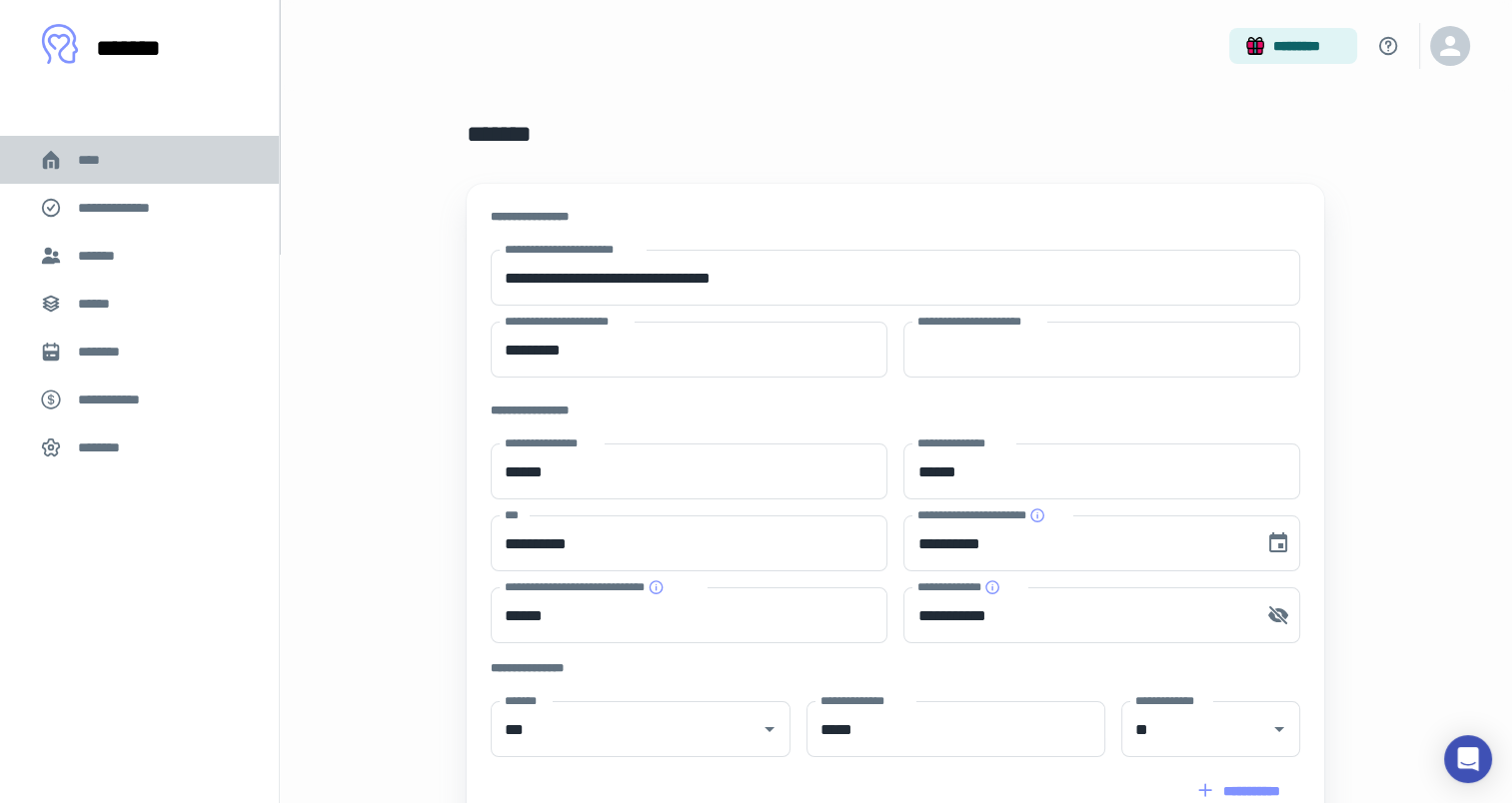 click on "****" at bounding box center (97, 160) 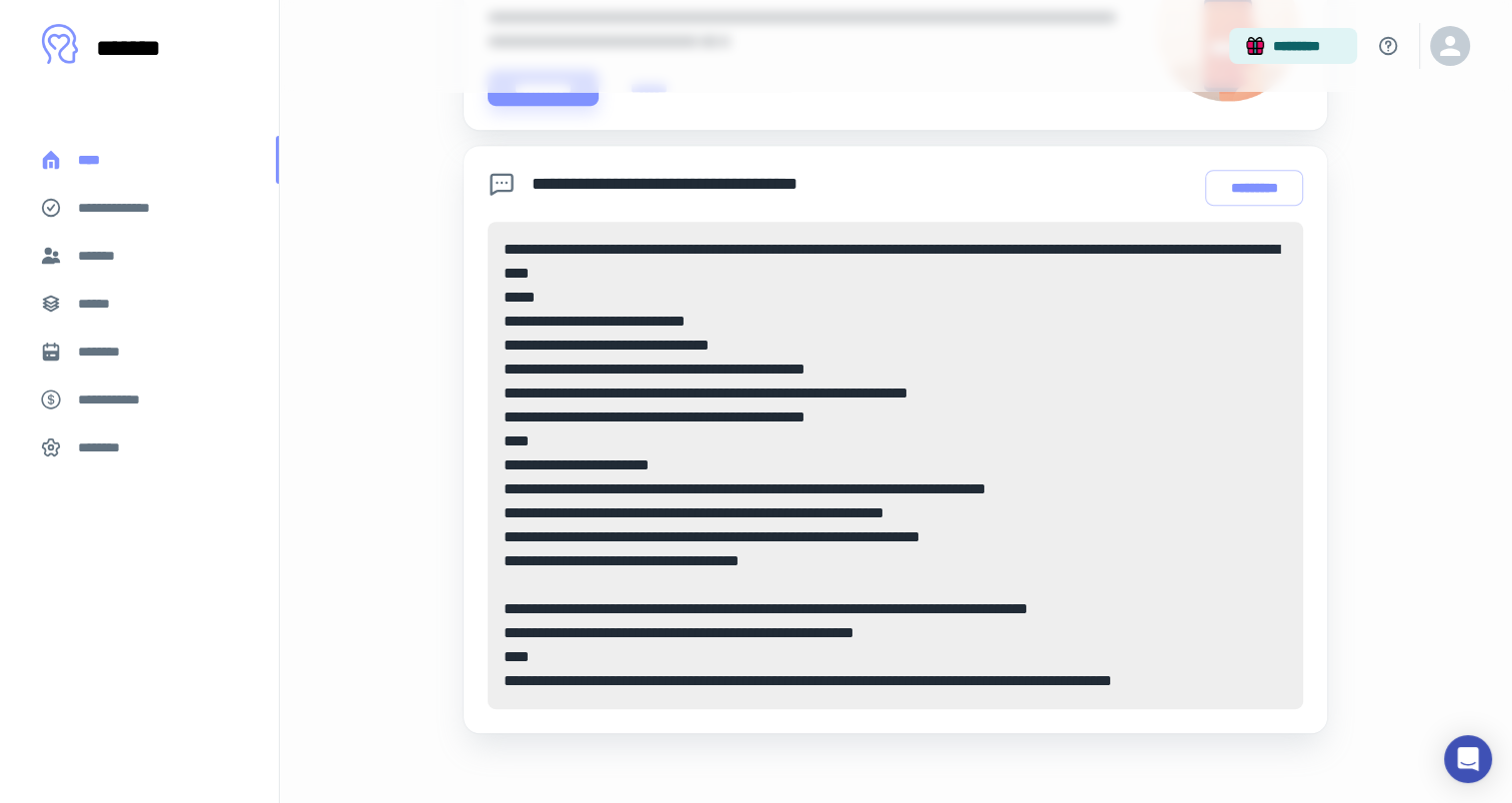 scroll, scrollTop: 877, scrollLeft: 0, axis: vertical 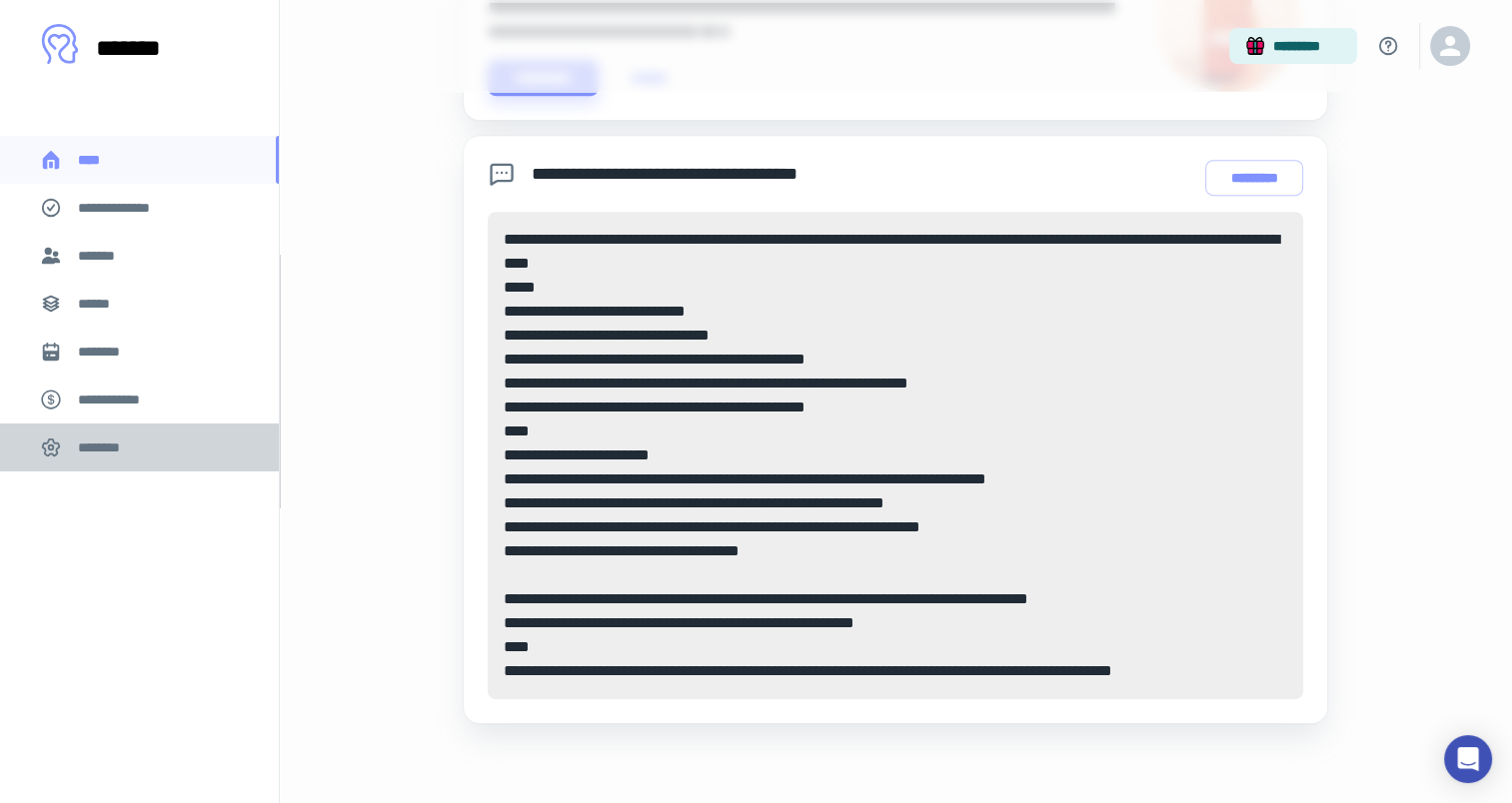 click on "********" at bounding box center [105, 447] 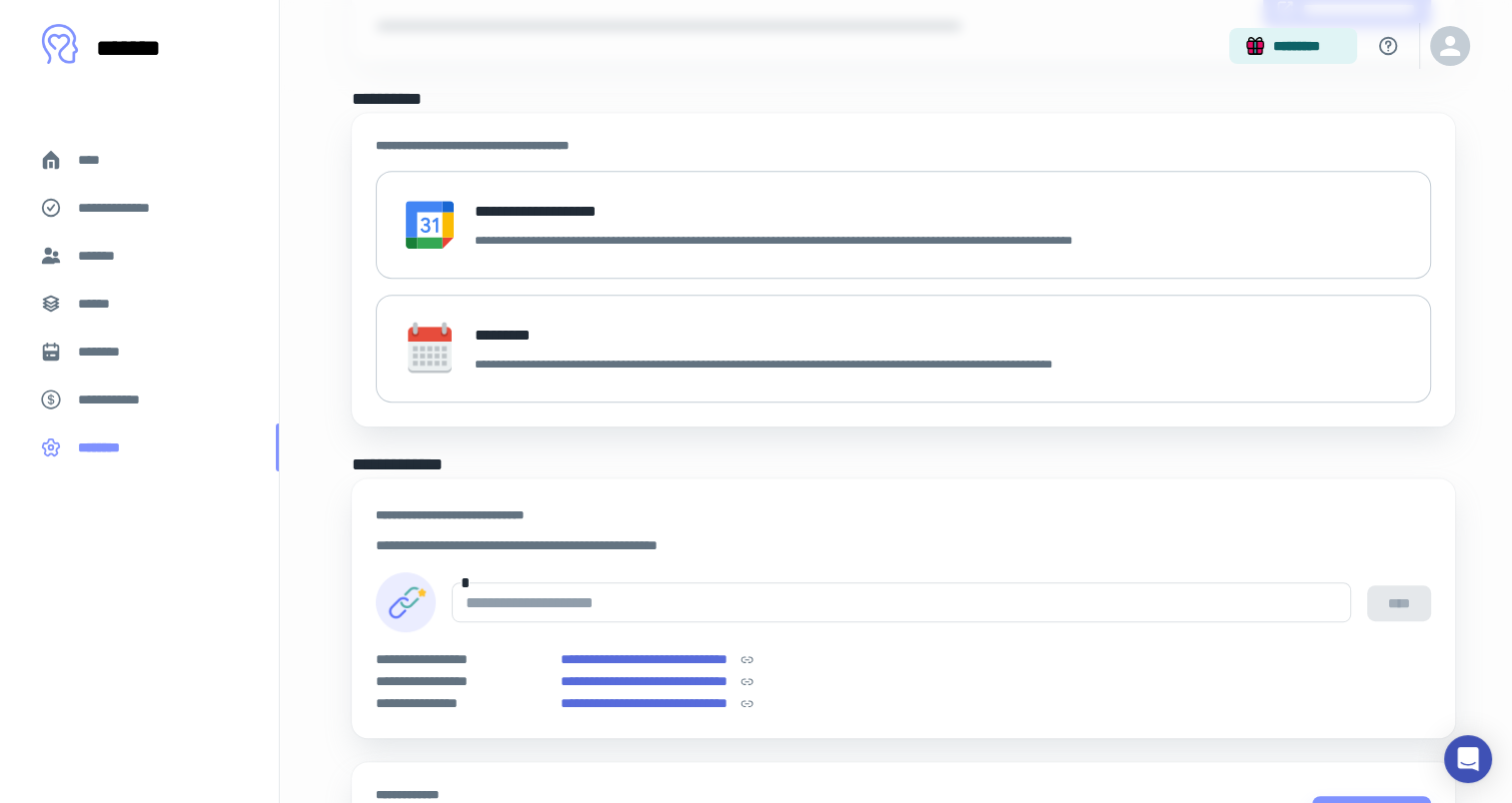 scroll, scrollTop: 0, scrollLeft: 0, axis: both 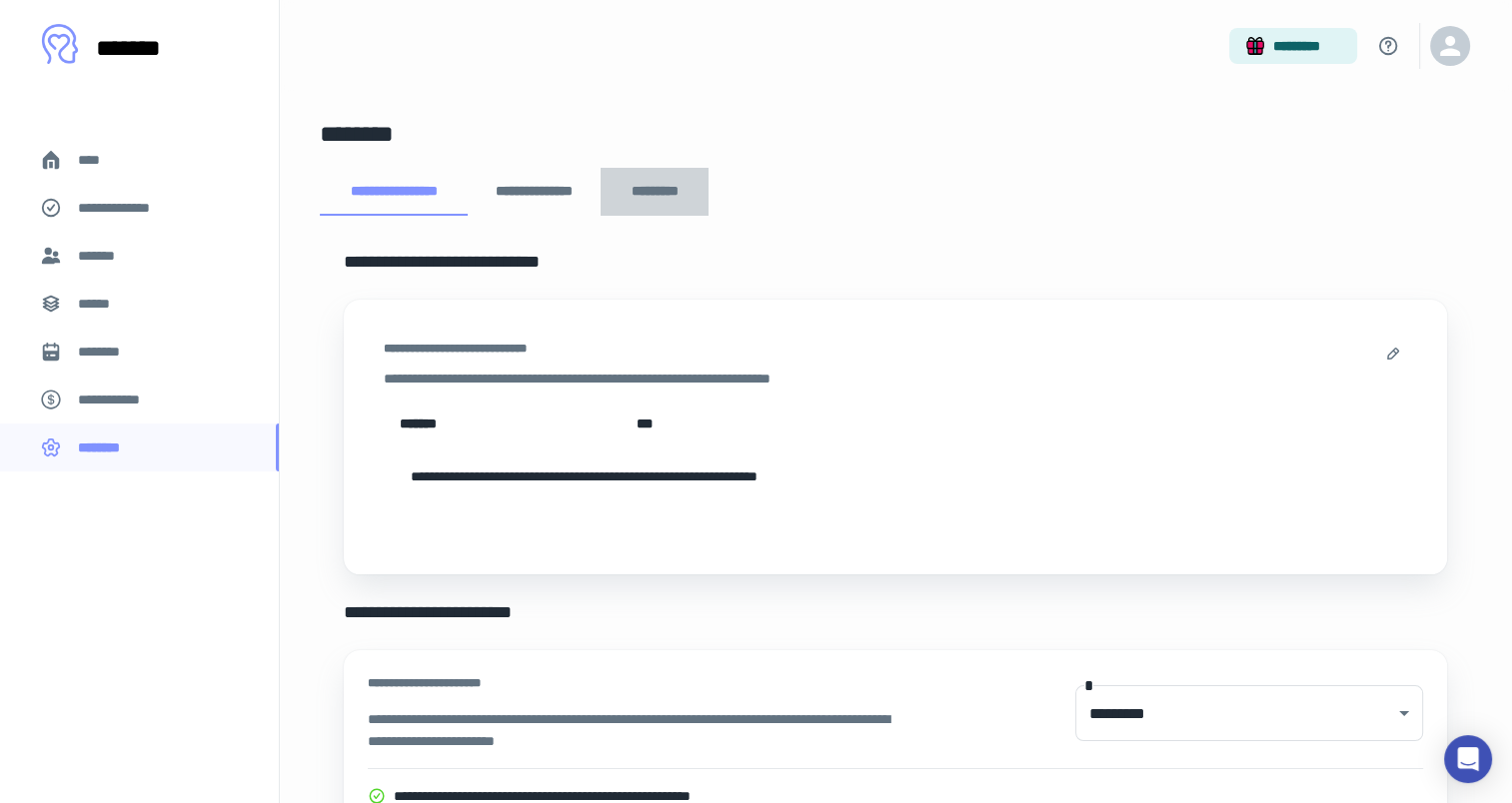 click on "*********" at bounding box center (655, 192) 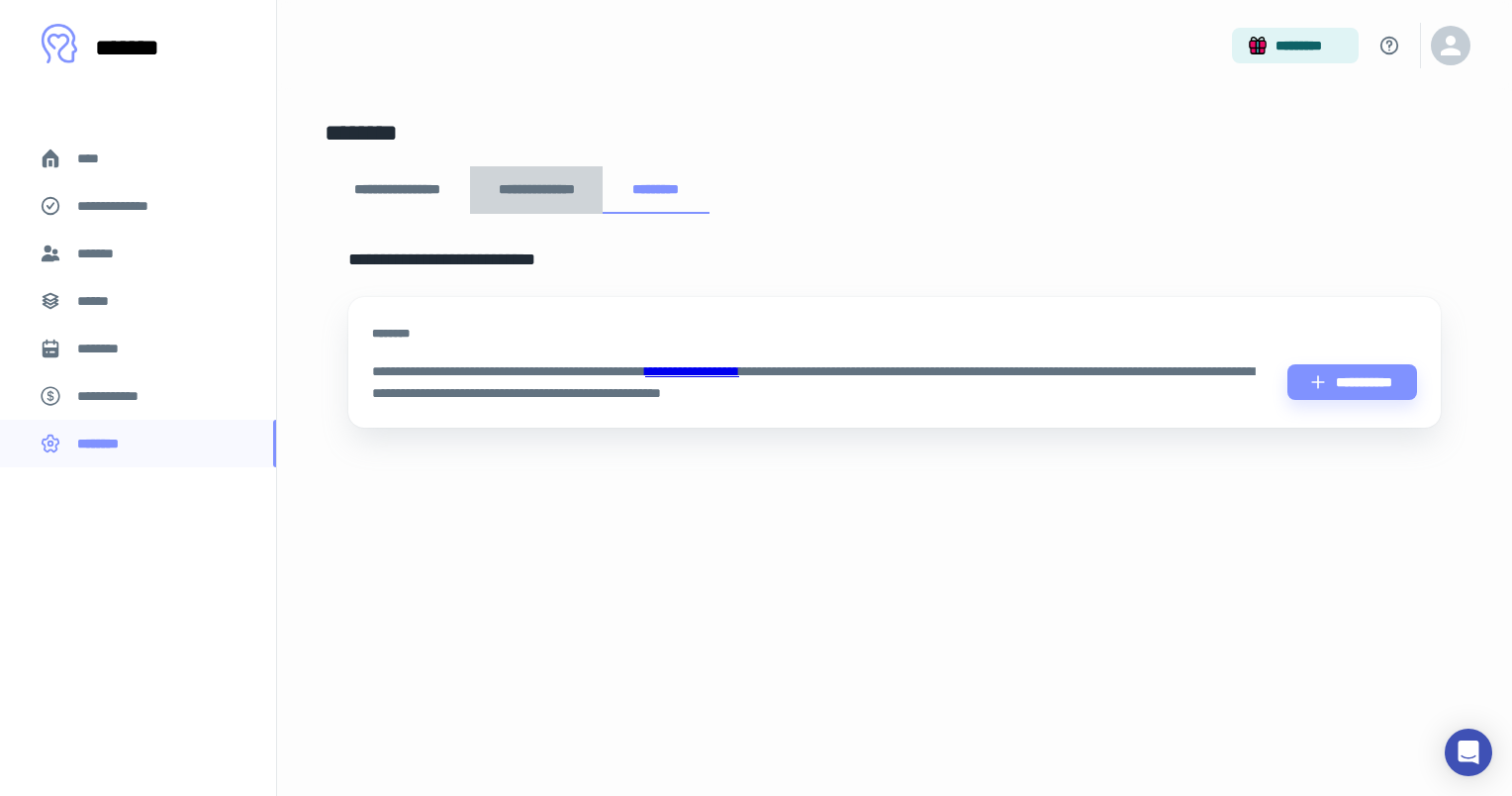 click on "**********" at bounding box center [536, 190] 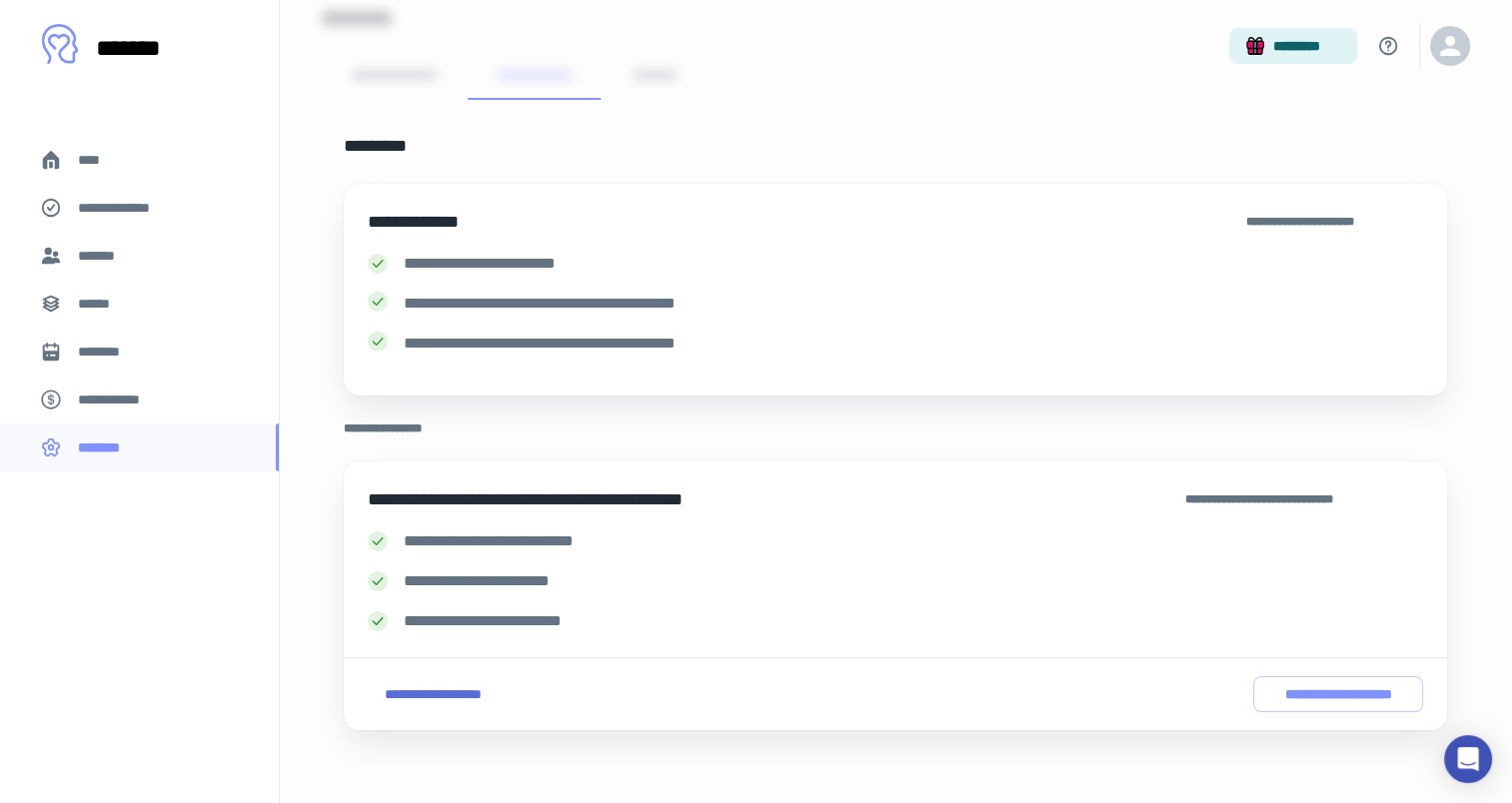 scroll, scrollTop: 123, scrollLeft: 0, axis: vertical 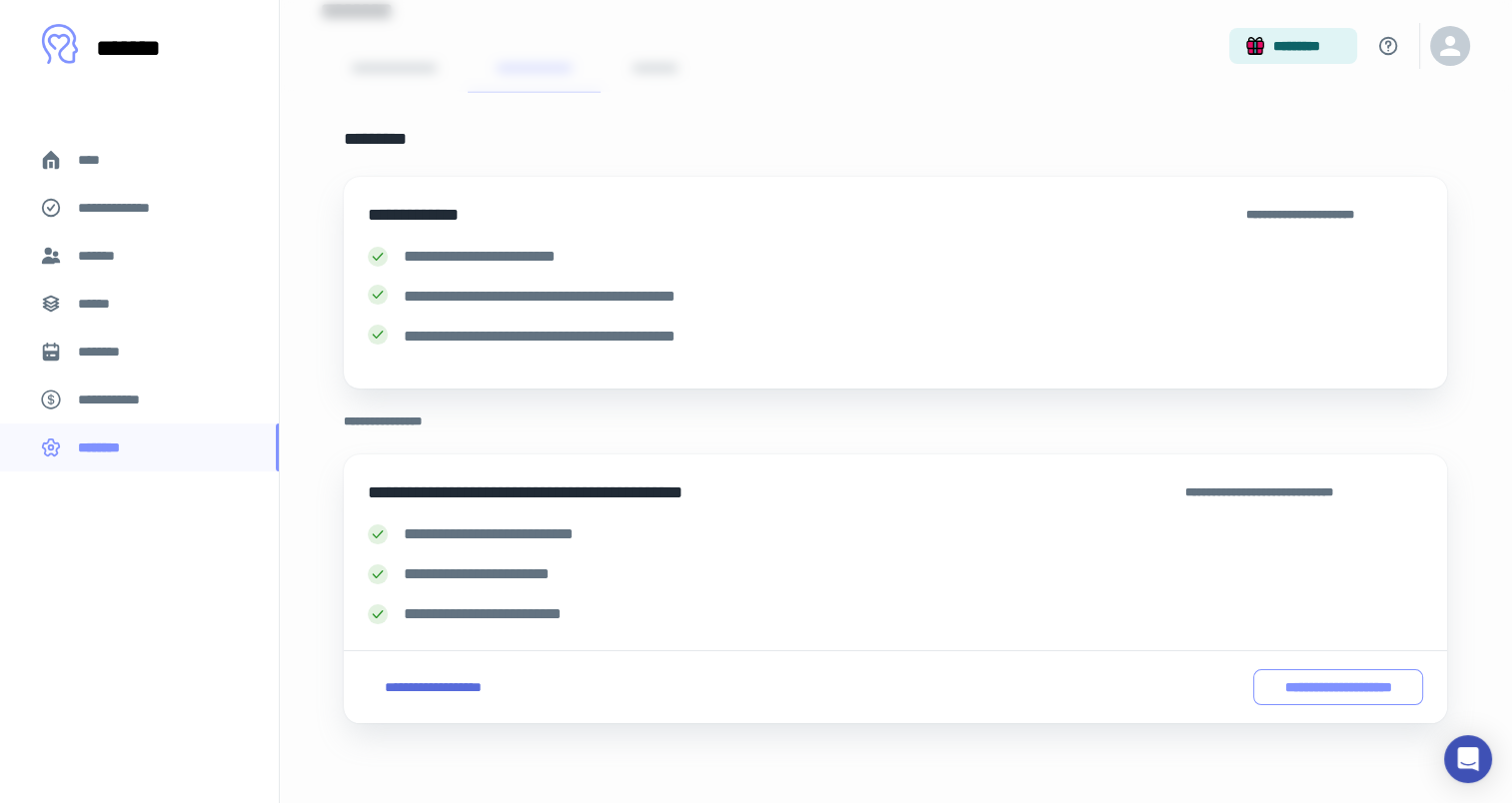 click on "**********" at bounding box center [1338, 687] 